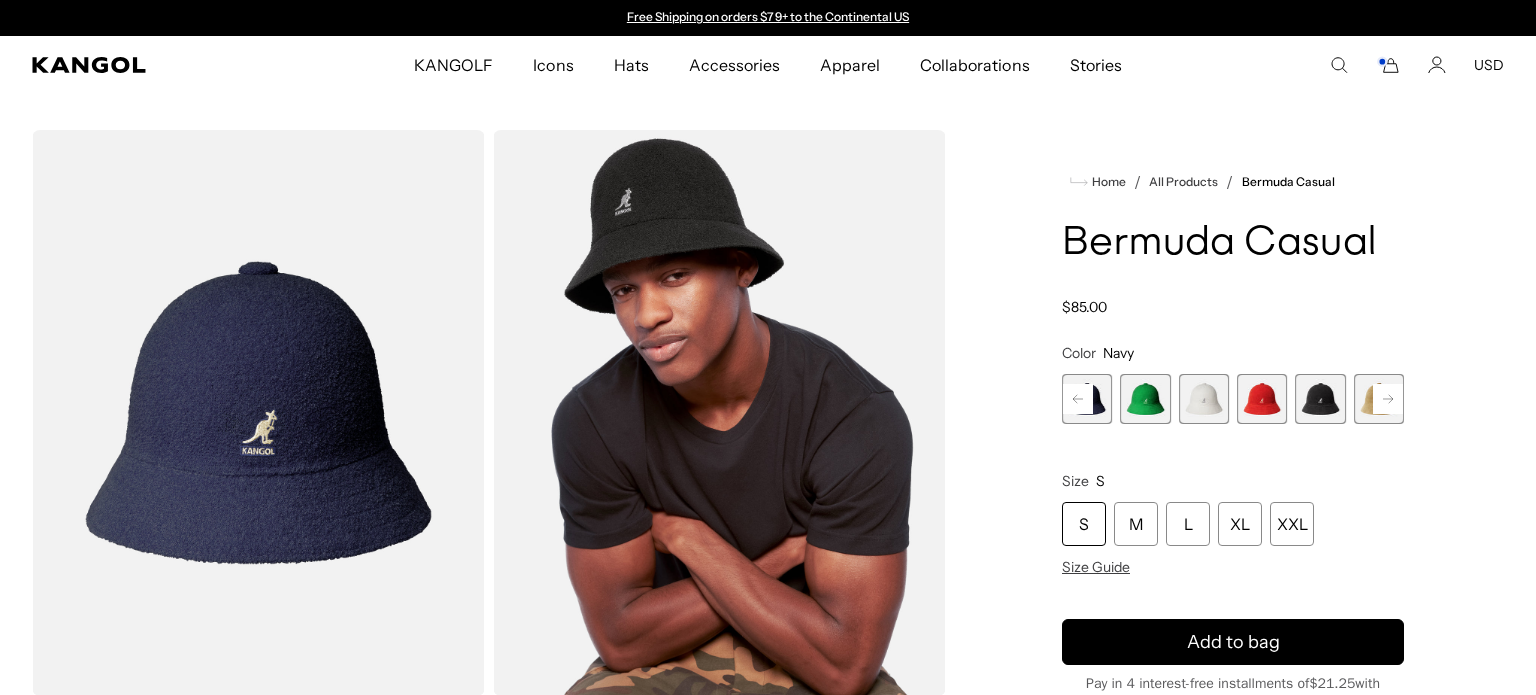 scroll, scrollTop: 0, scrollLeft: 0, axis: both 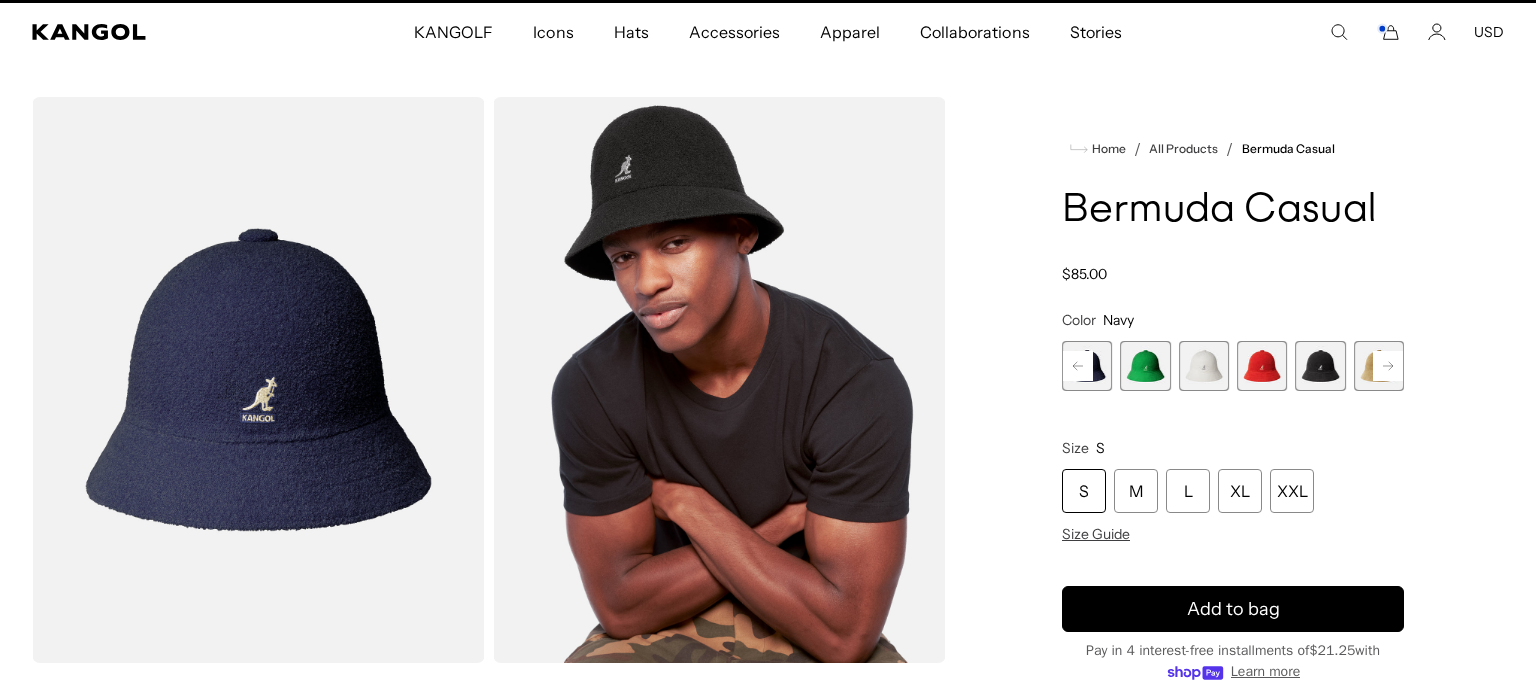 click at bounding box center (1320, 366) 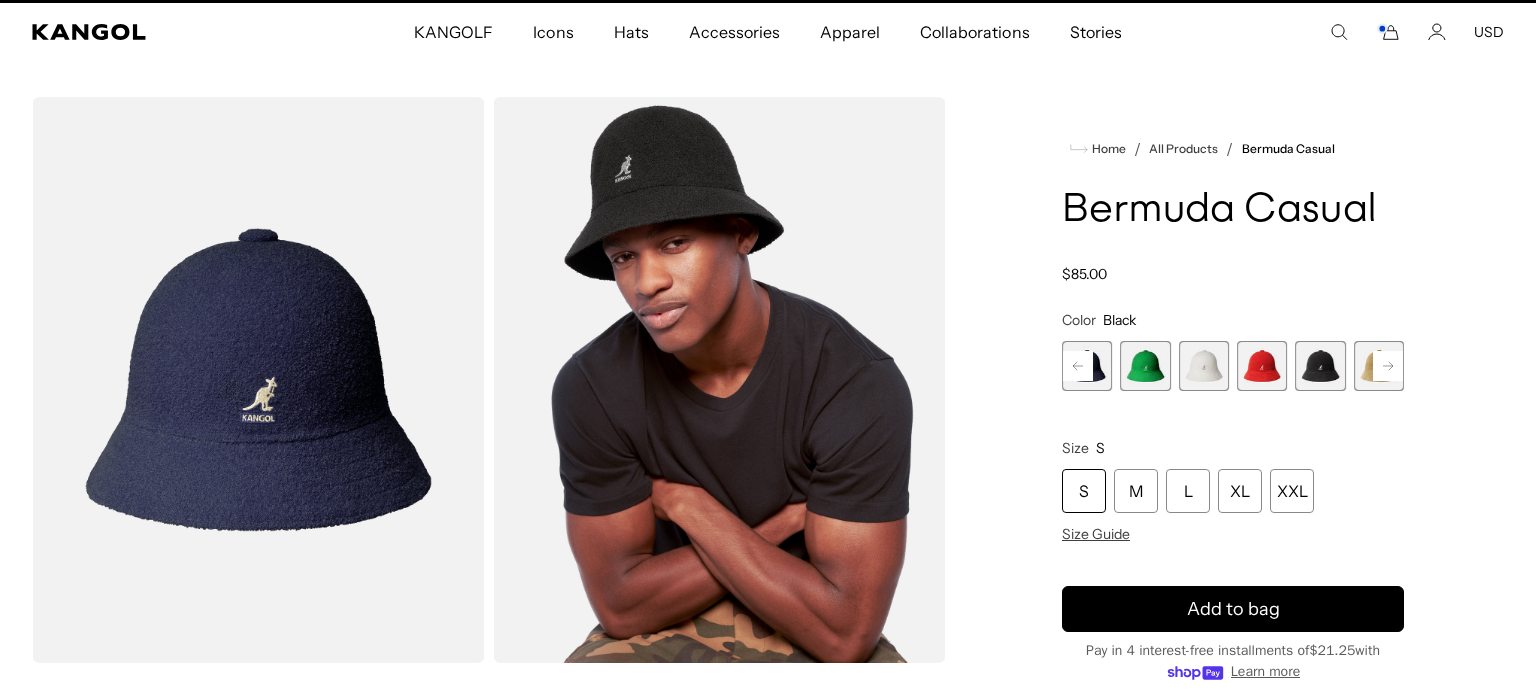 scroll, scrollTop: 0, scrollLeft: 412, axis: horizontal 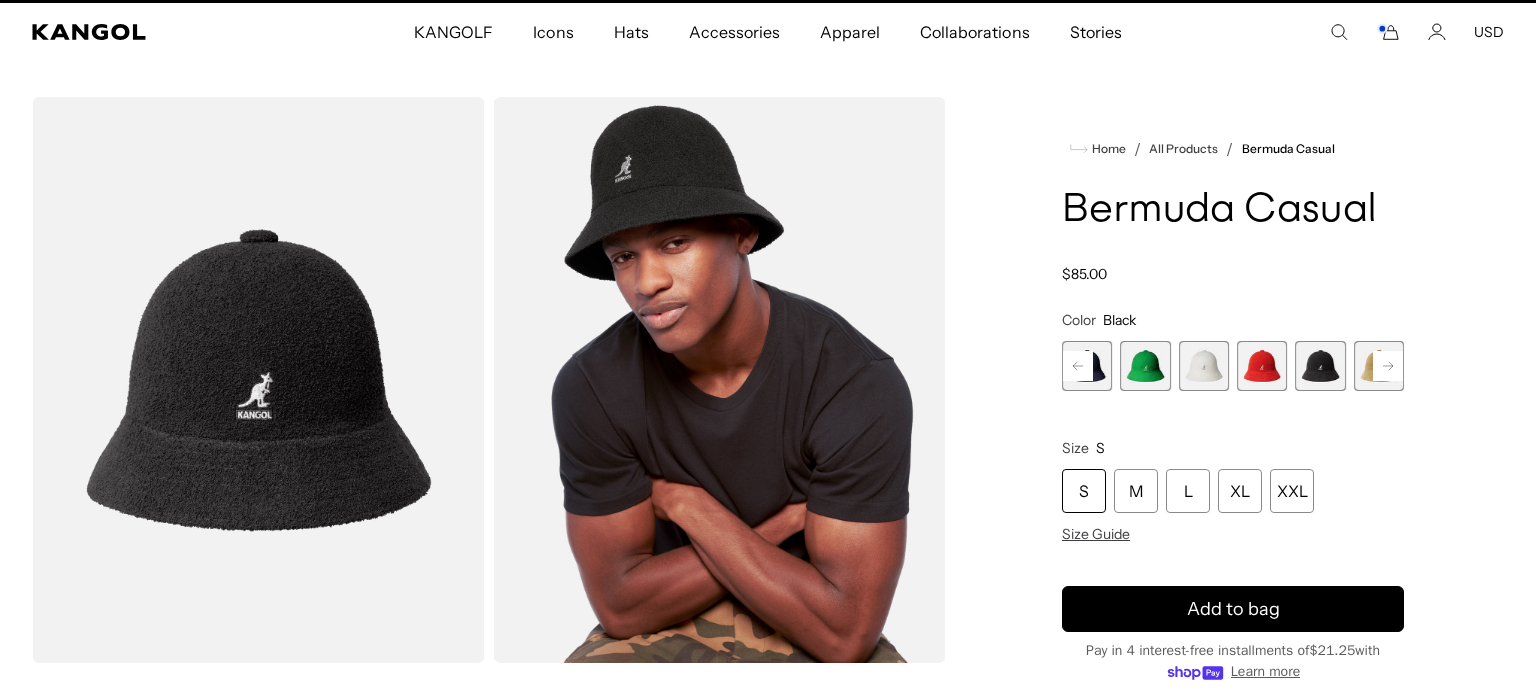 click at bounding box center [1320, 366] 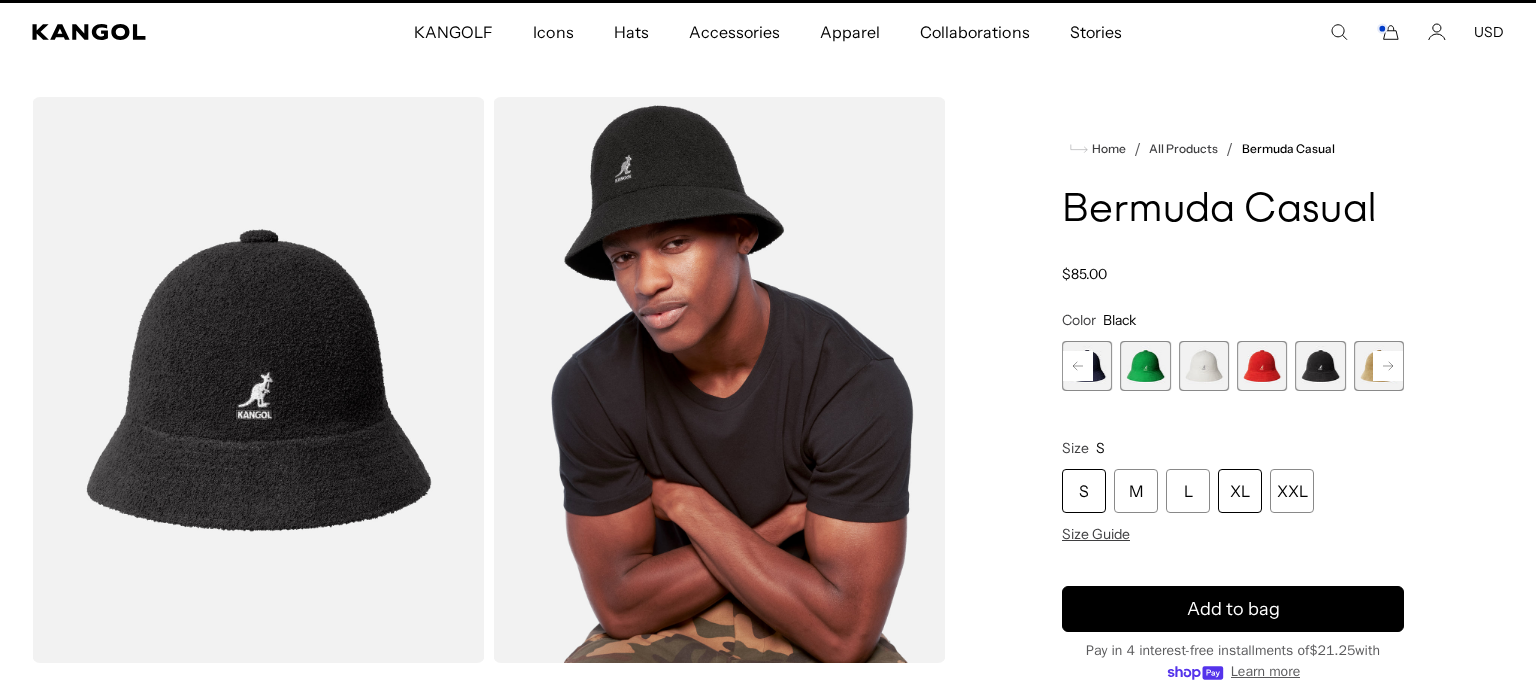 click on "XL" at bounding box center [1240, 491] 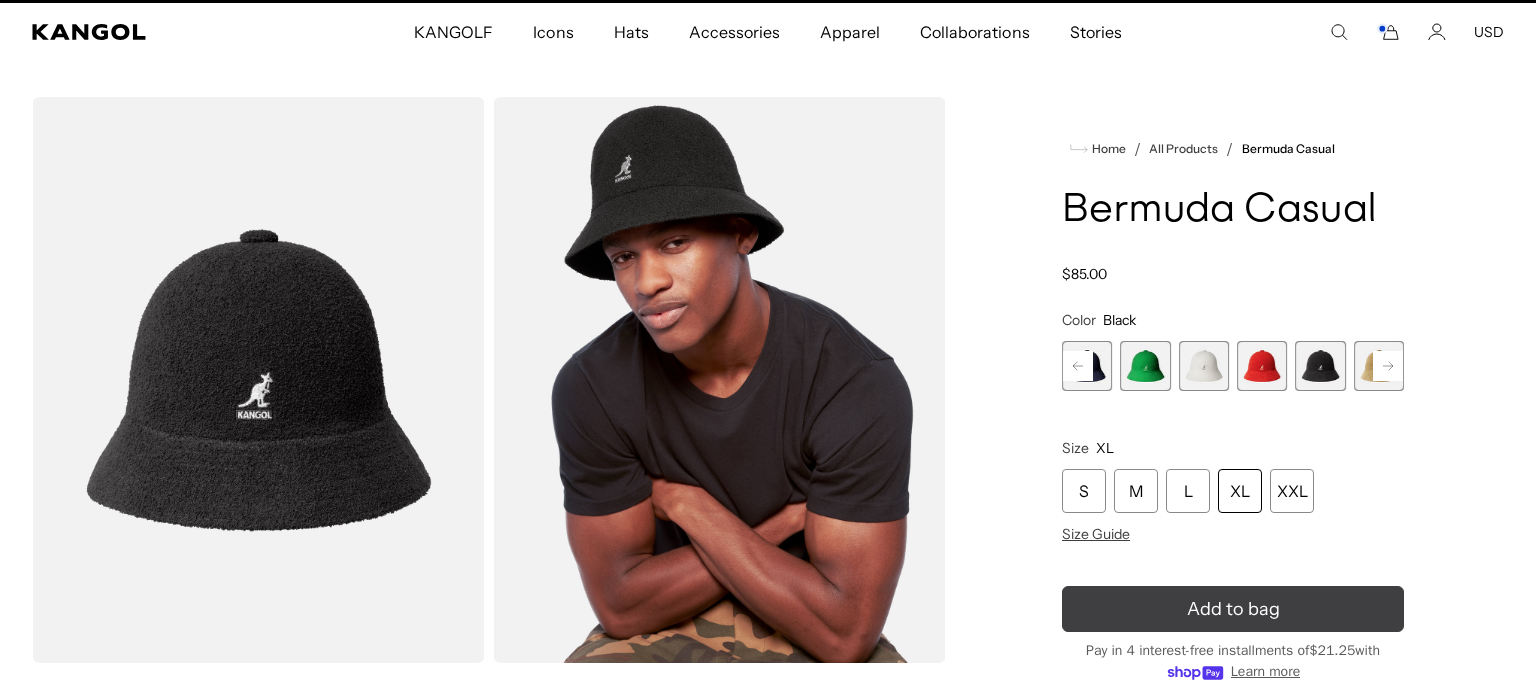scroll, scrollTop: 0, scrollLeft: 412, axis: horizontal 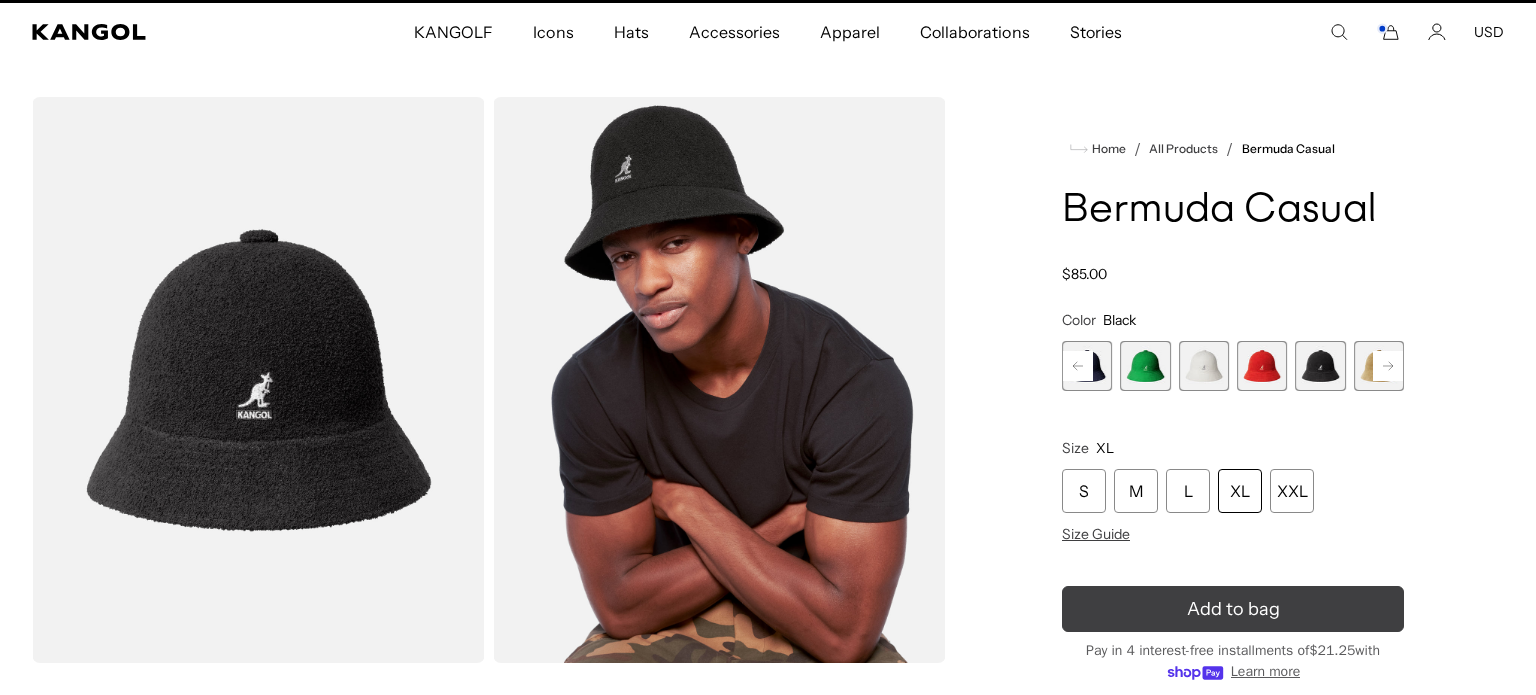 click on "Add to bag" at bounding box center (1233, 609) 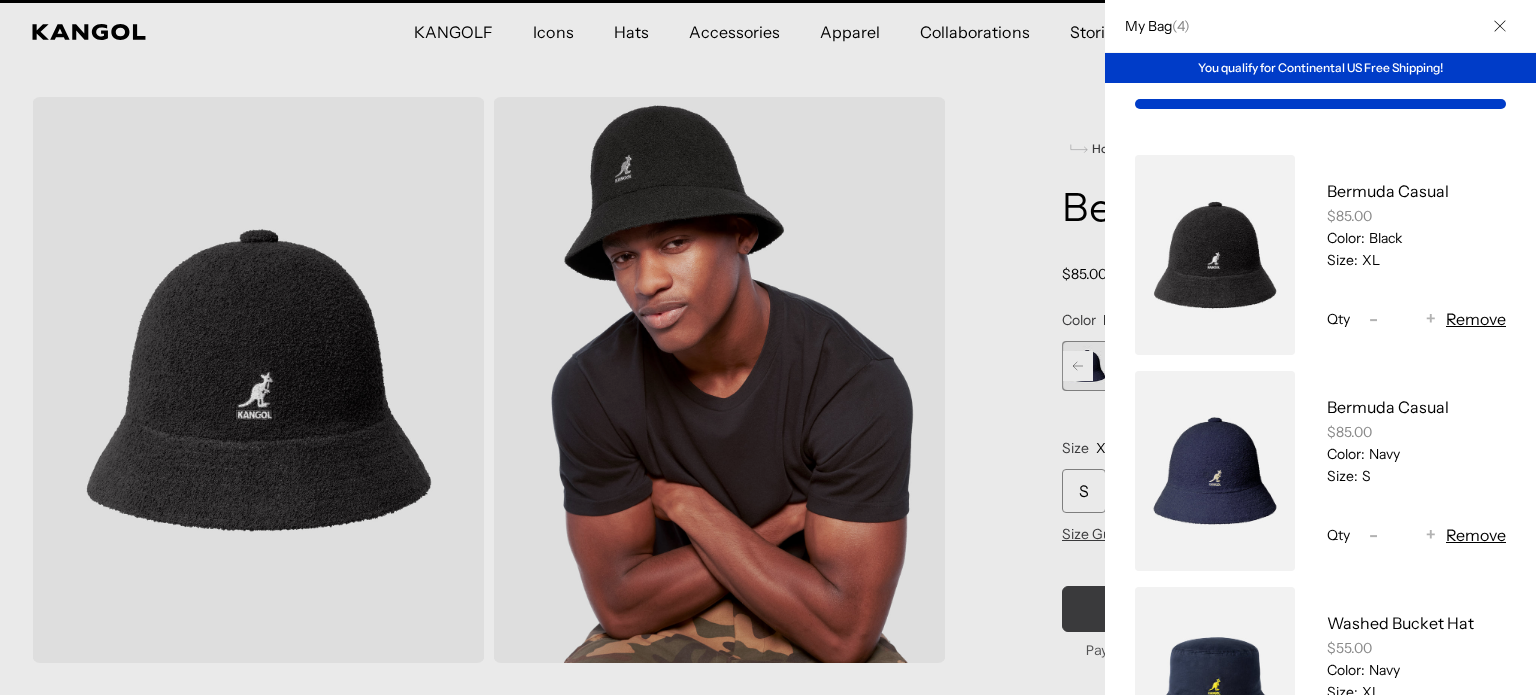 scroll, scrollTop: 0, scrollLeft: 0, axis: both 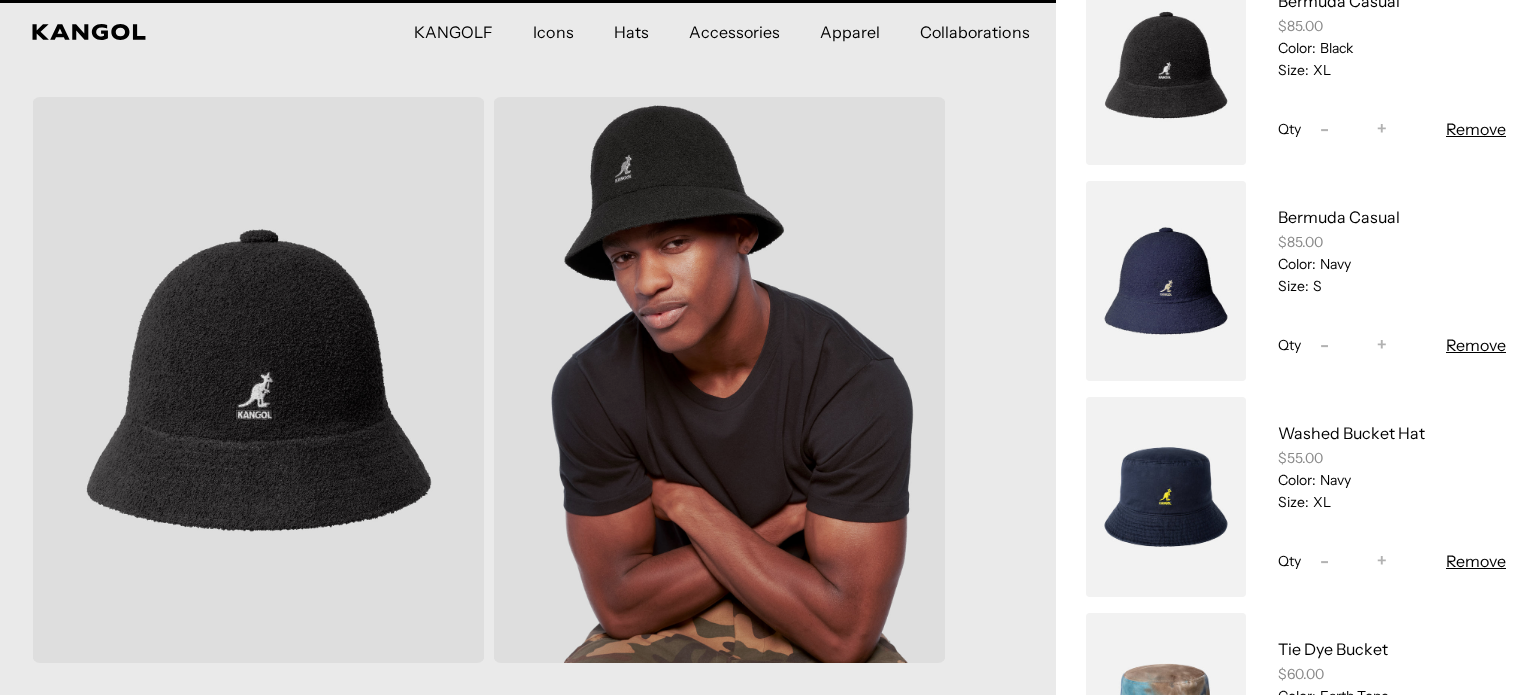 click on "Remove" at bounding box center (1476, 345) 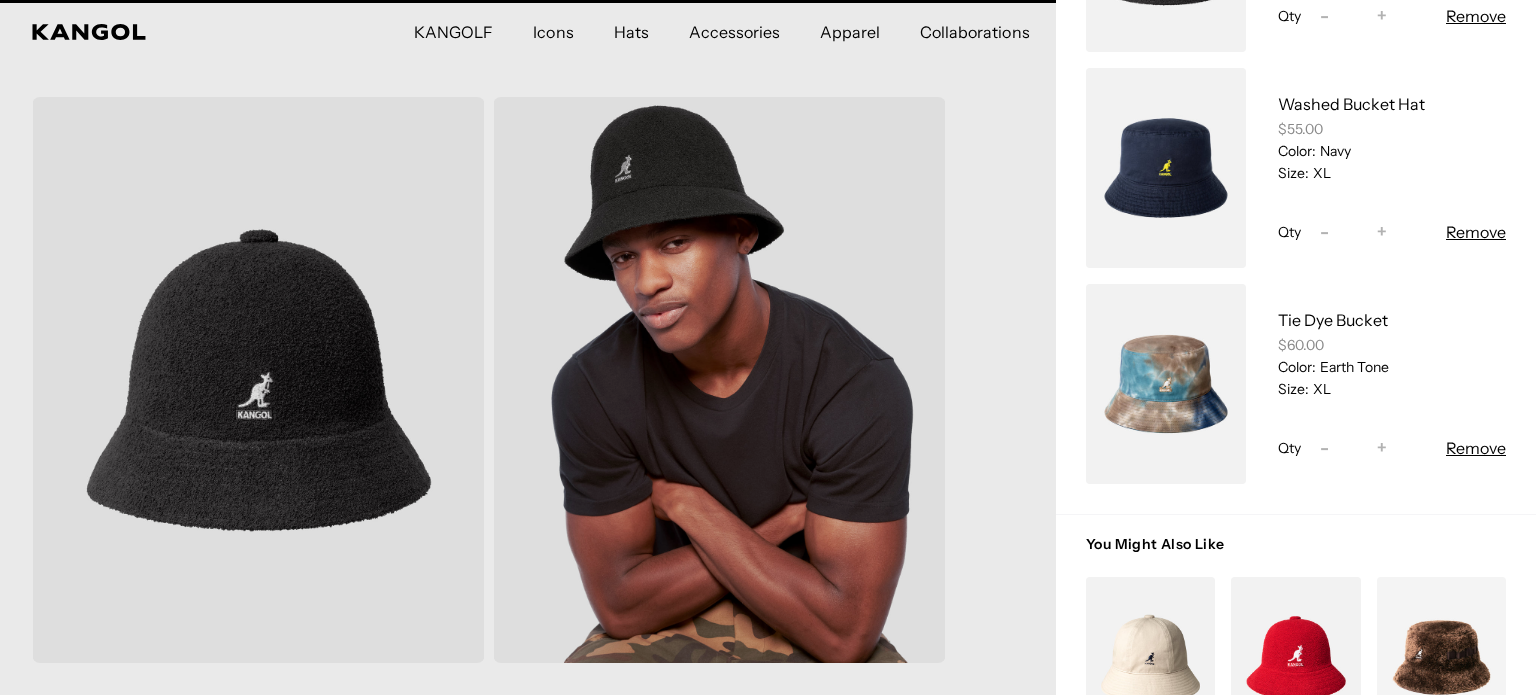 scroll, scrollTop: 307, scrollLeft: 0, axis: vertical 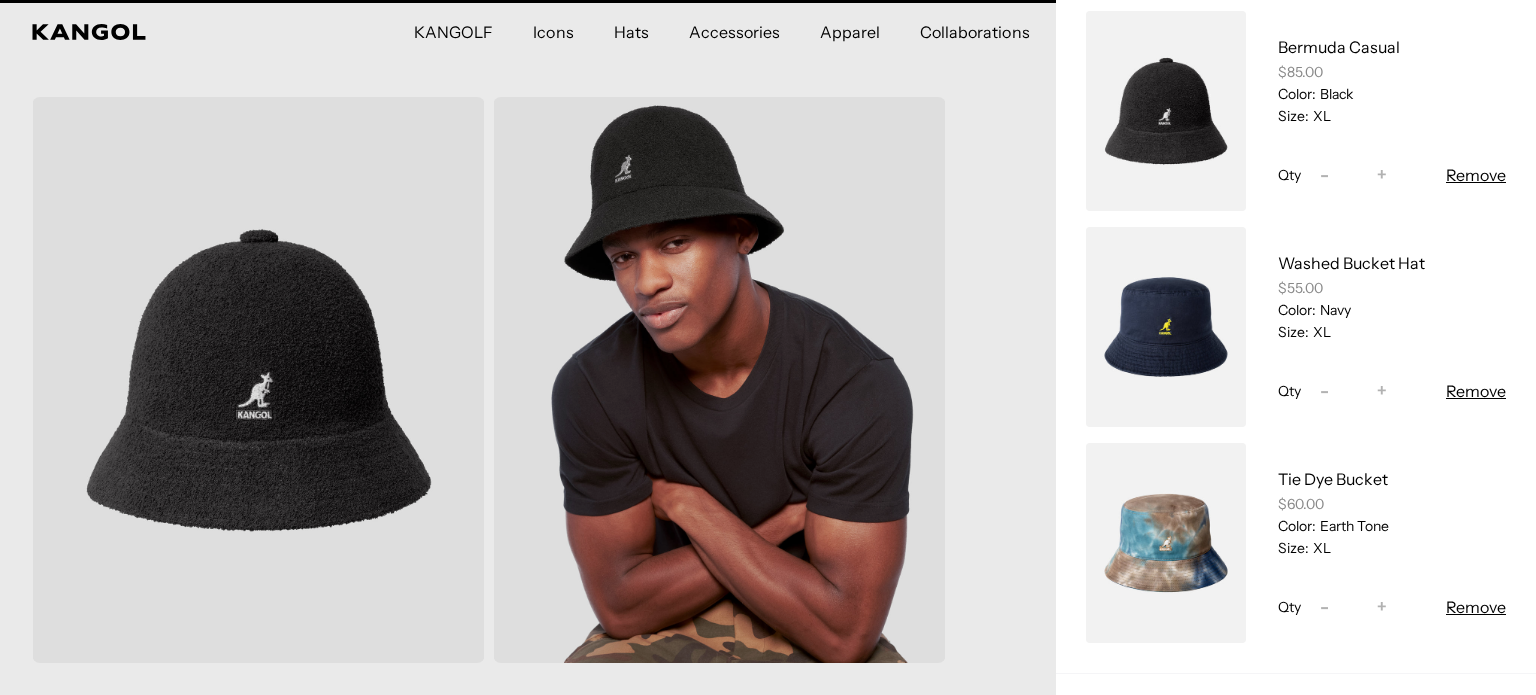 click at bounding box center [1166, 327] 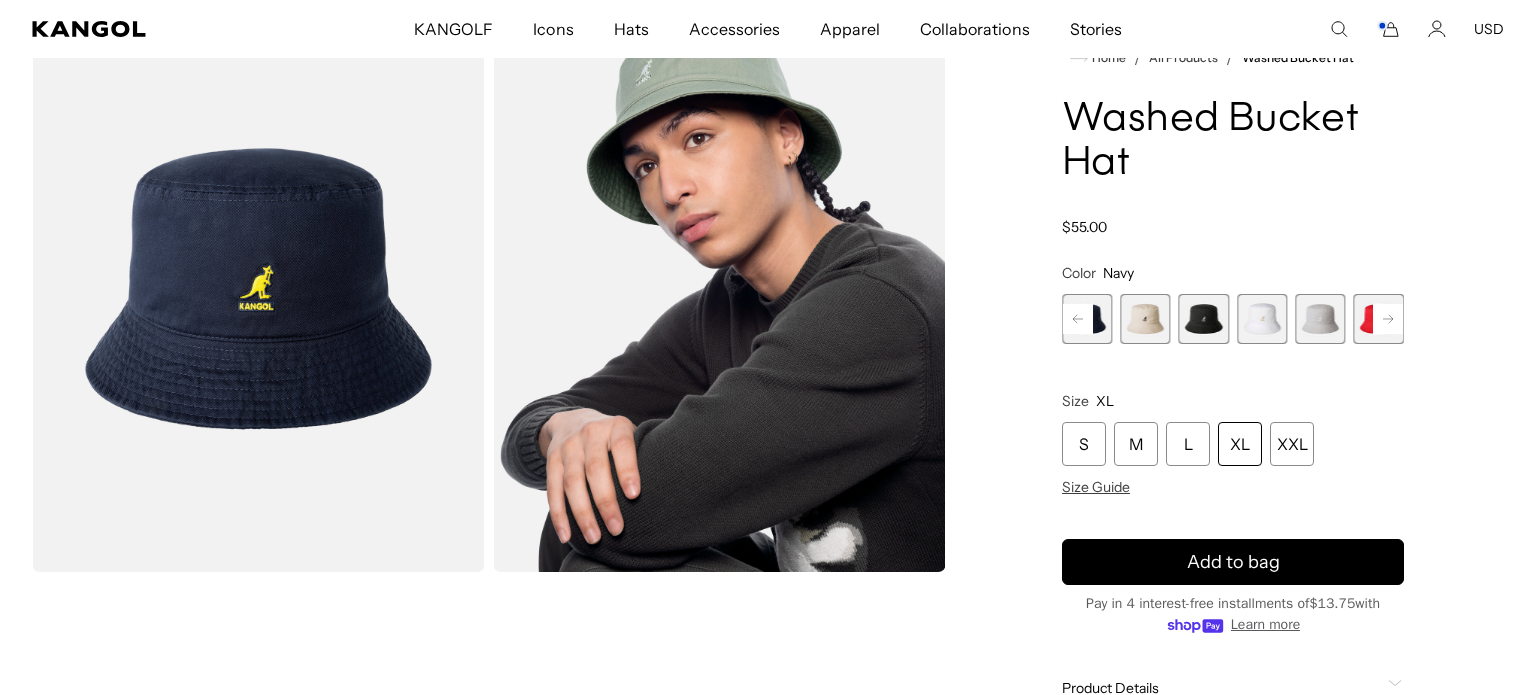 scroll, scrollTop: 118, scrollLeft: 0, axis: vertical 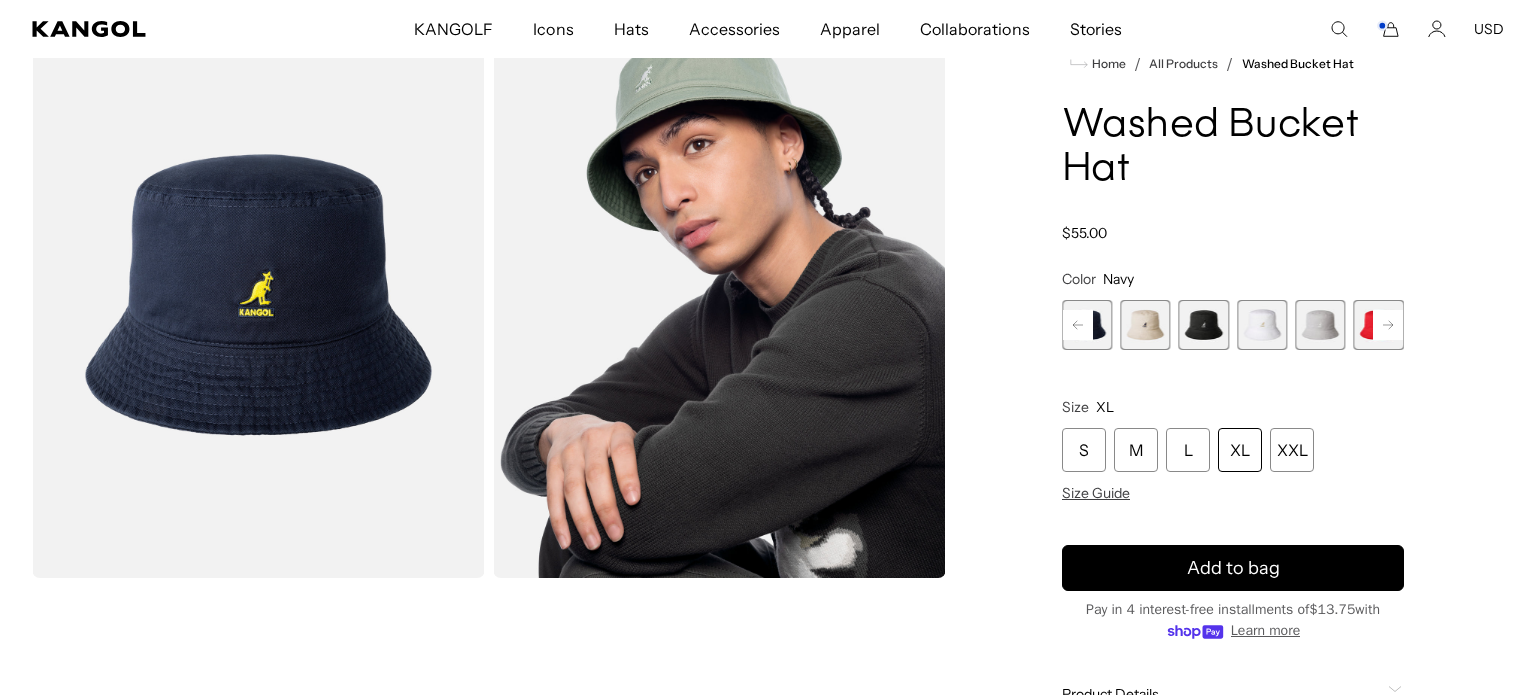 click 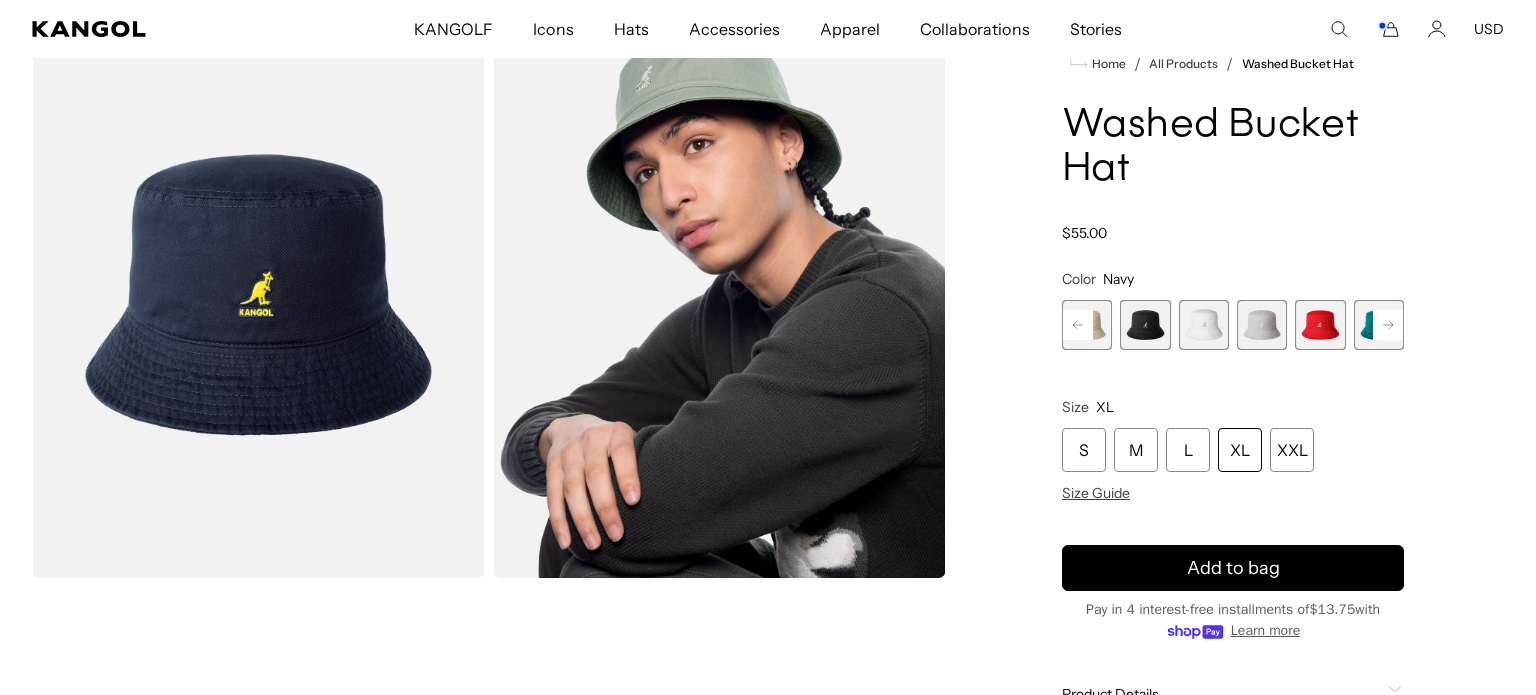 click 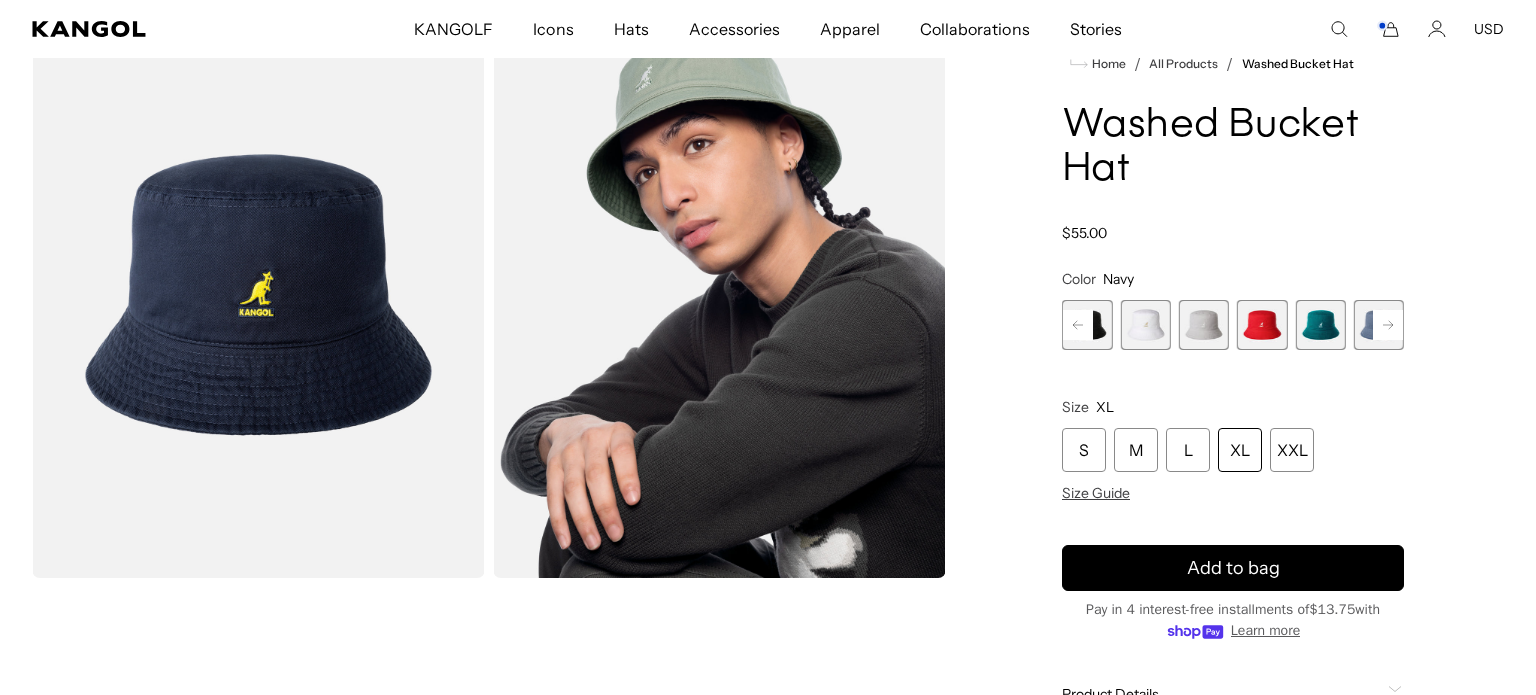 scroll, scrollTop: 0, scrollLeft: 0, axis: both 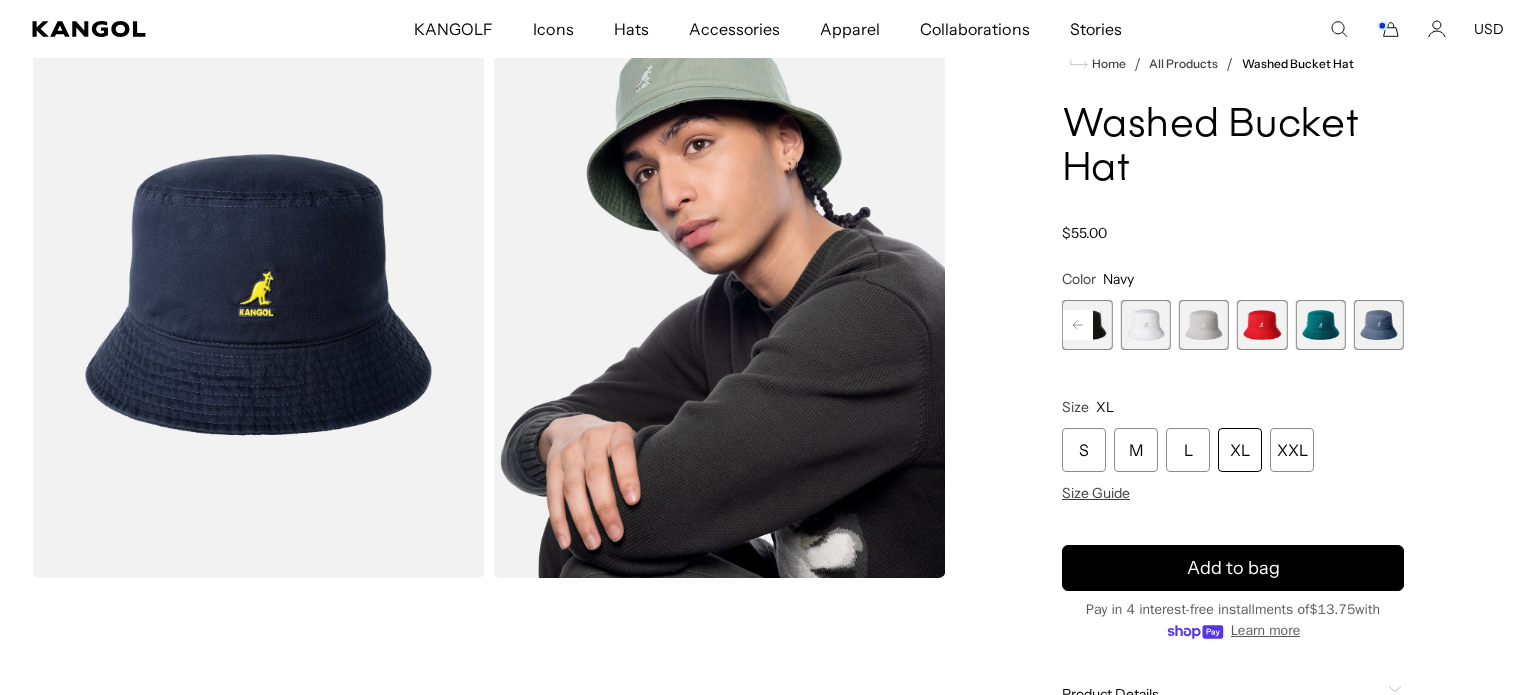 click on "Previous
Next
AQUATIC
Variant sold out or unavailable
SAGE GREEN
Variant sold out or unavailable
Smog
Variant sold out or unavailable
Iced Lilac
Variant sold out or unavailable
Pepto
Variant sold out or unavailable
Navy
Variant sold out or unavailable
Khaki" at bounding box center (1233, 325) 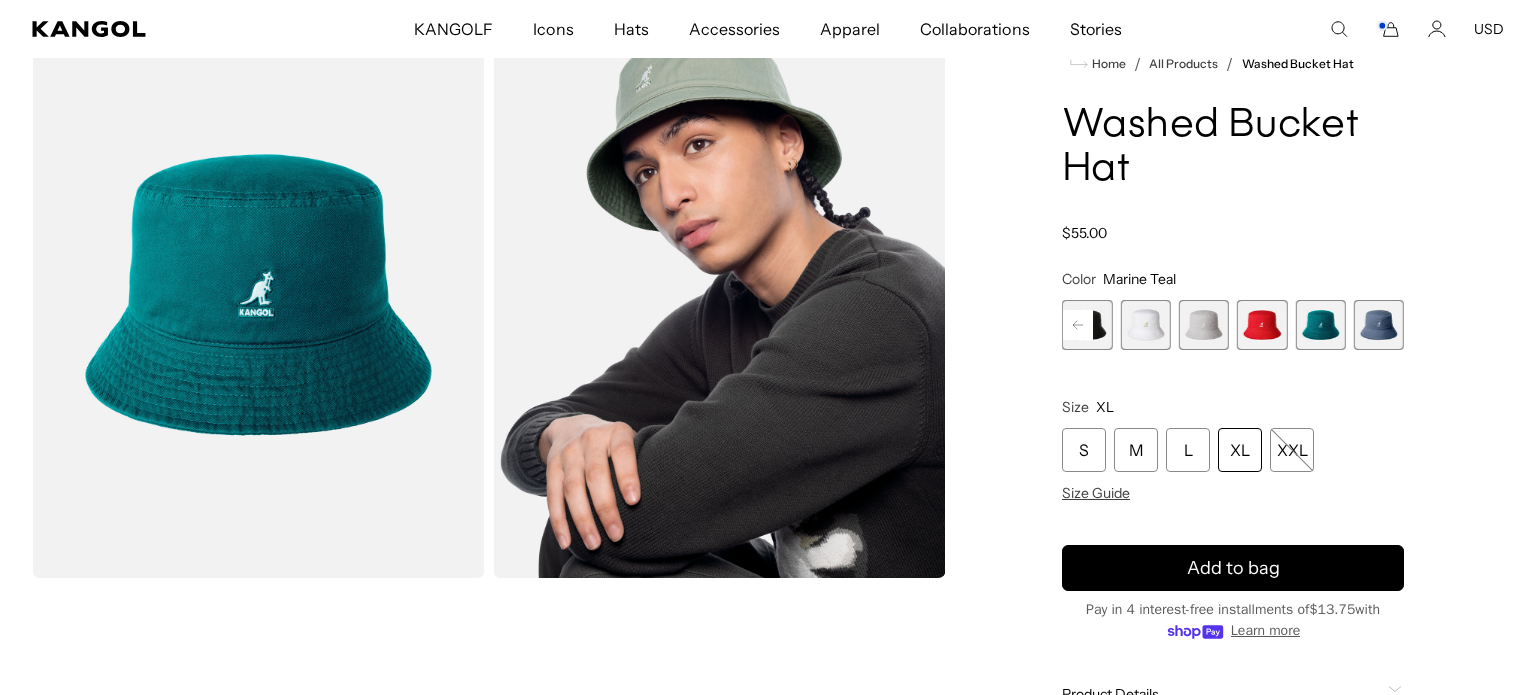 scroll, scrollTop: 0, scrollLeft: 412, axis: horizontal 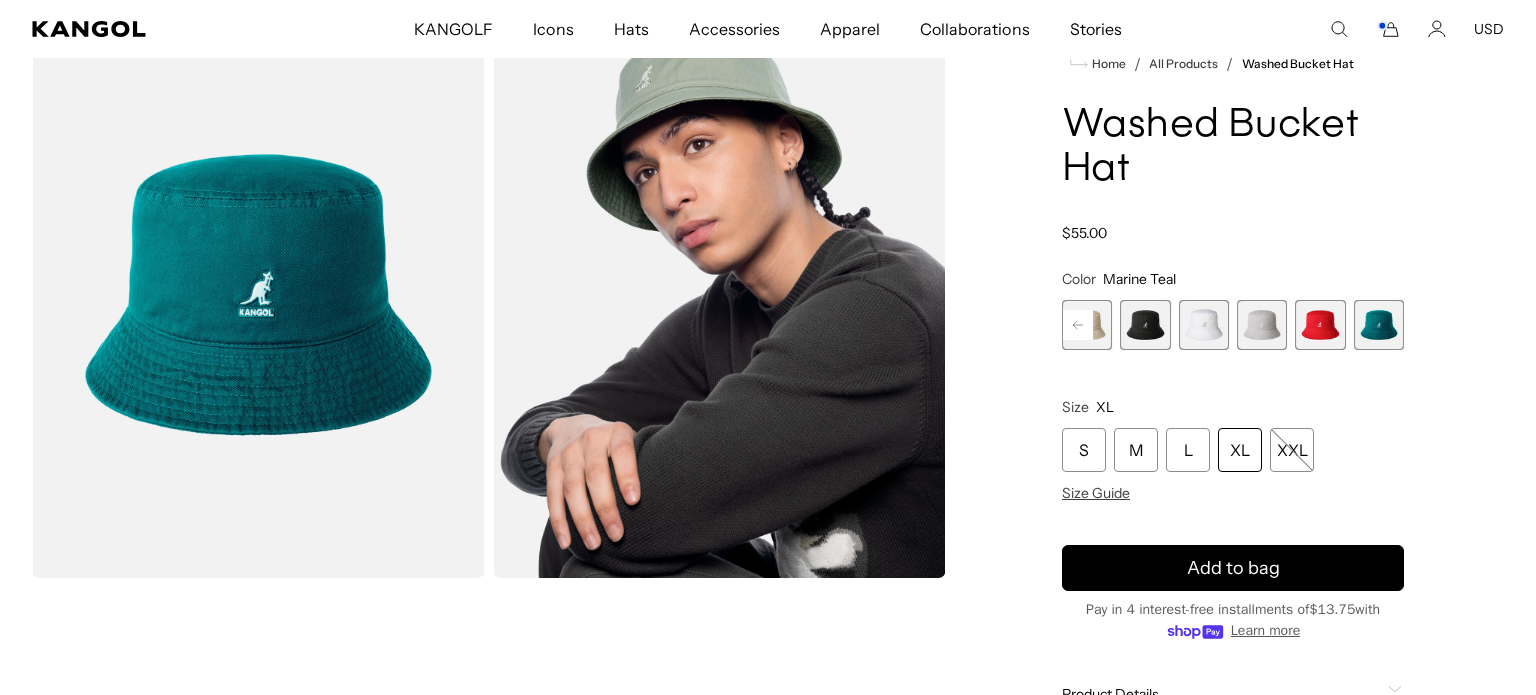 click 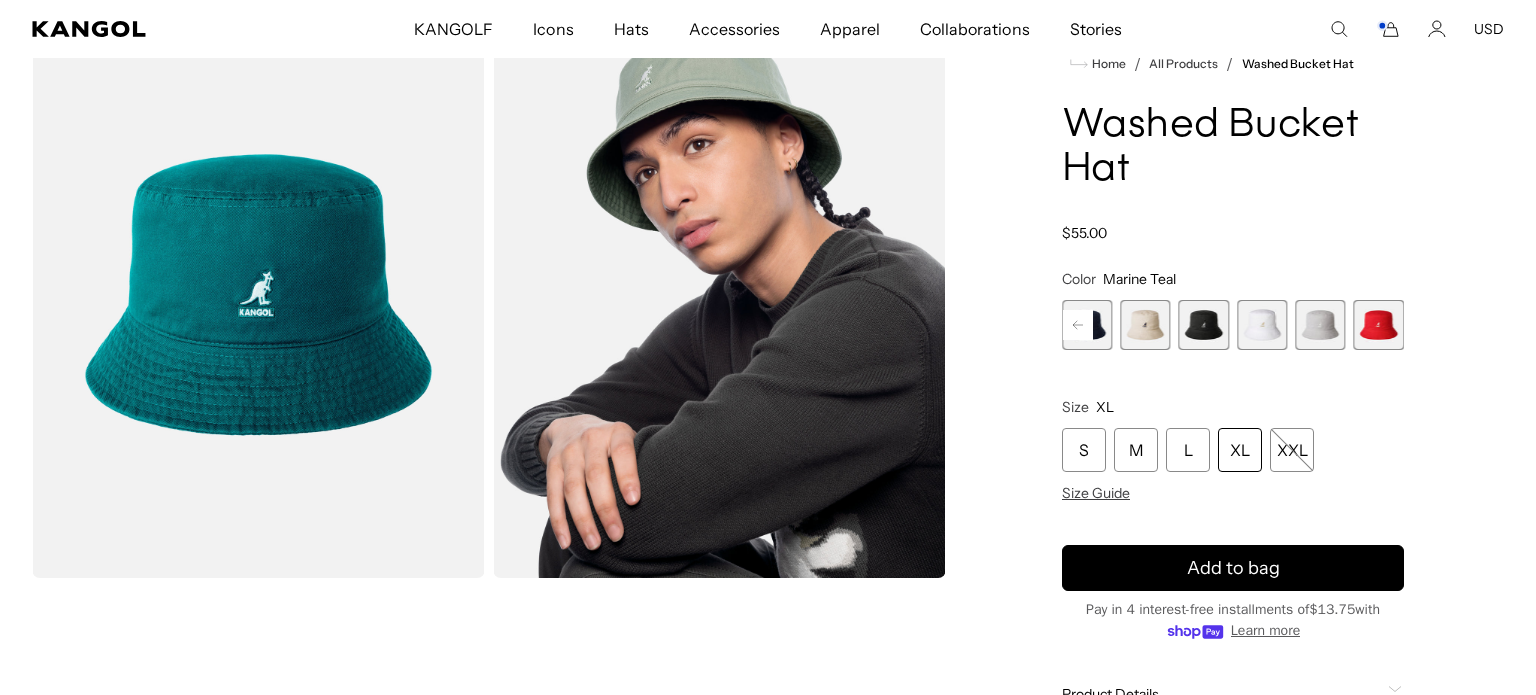 click 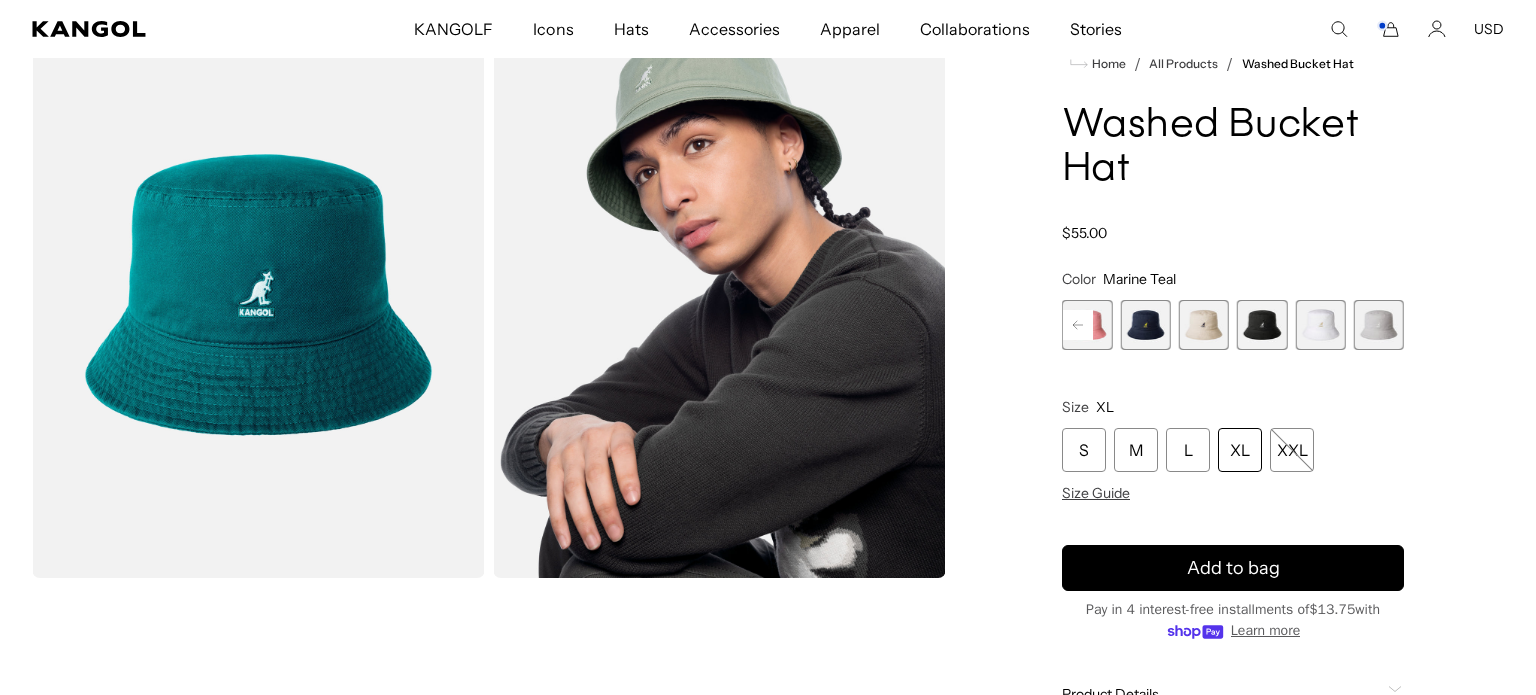 click 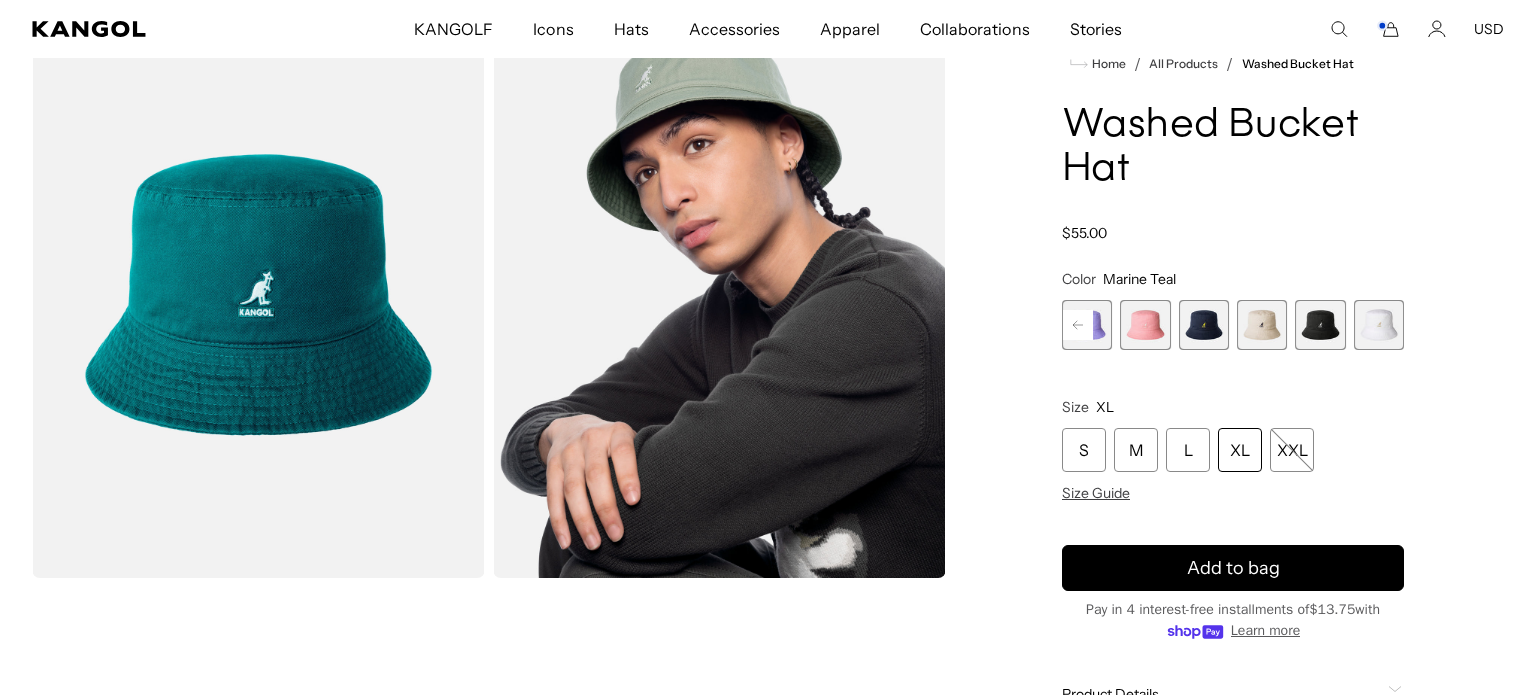 click 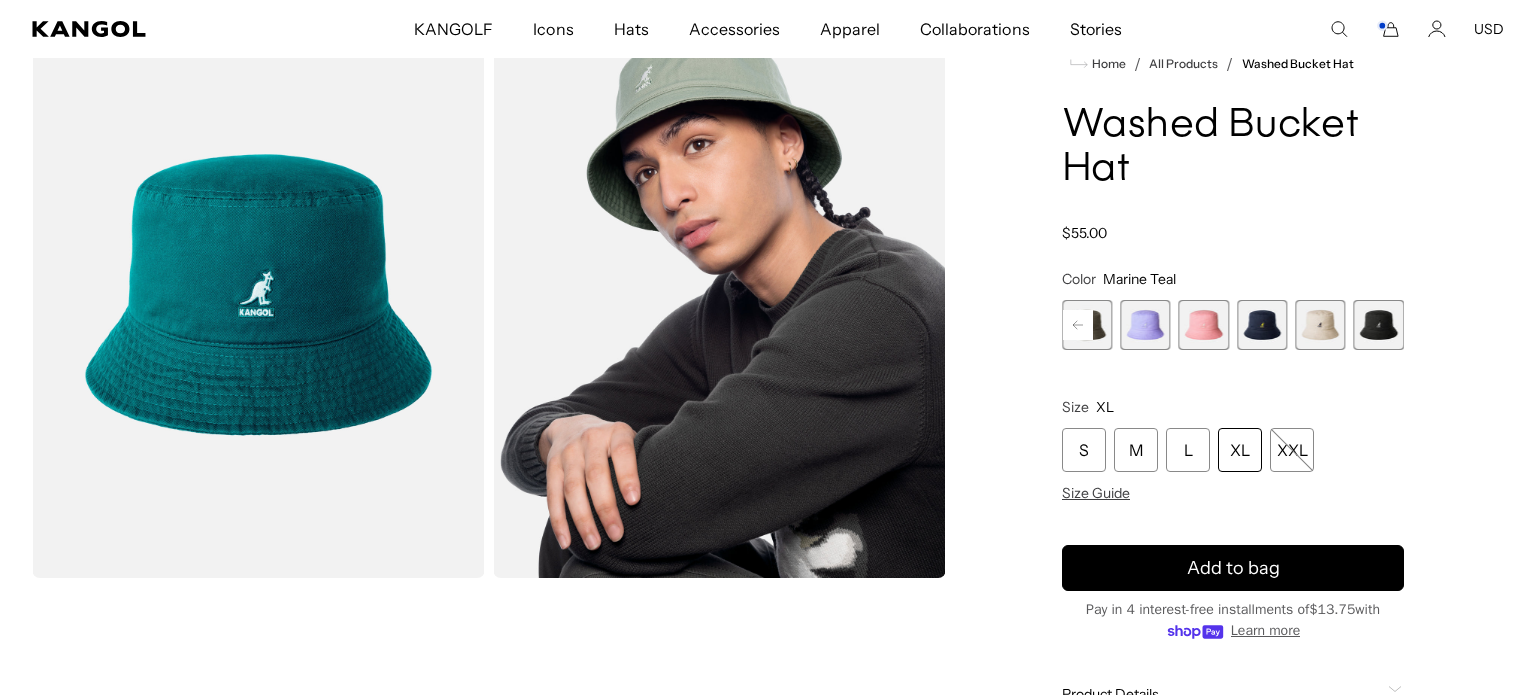 click 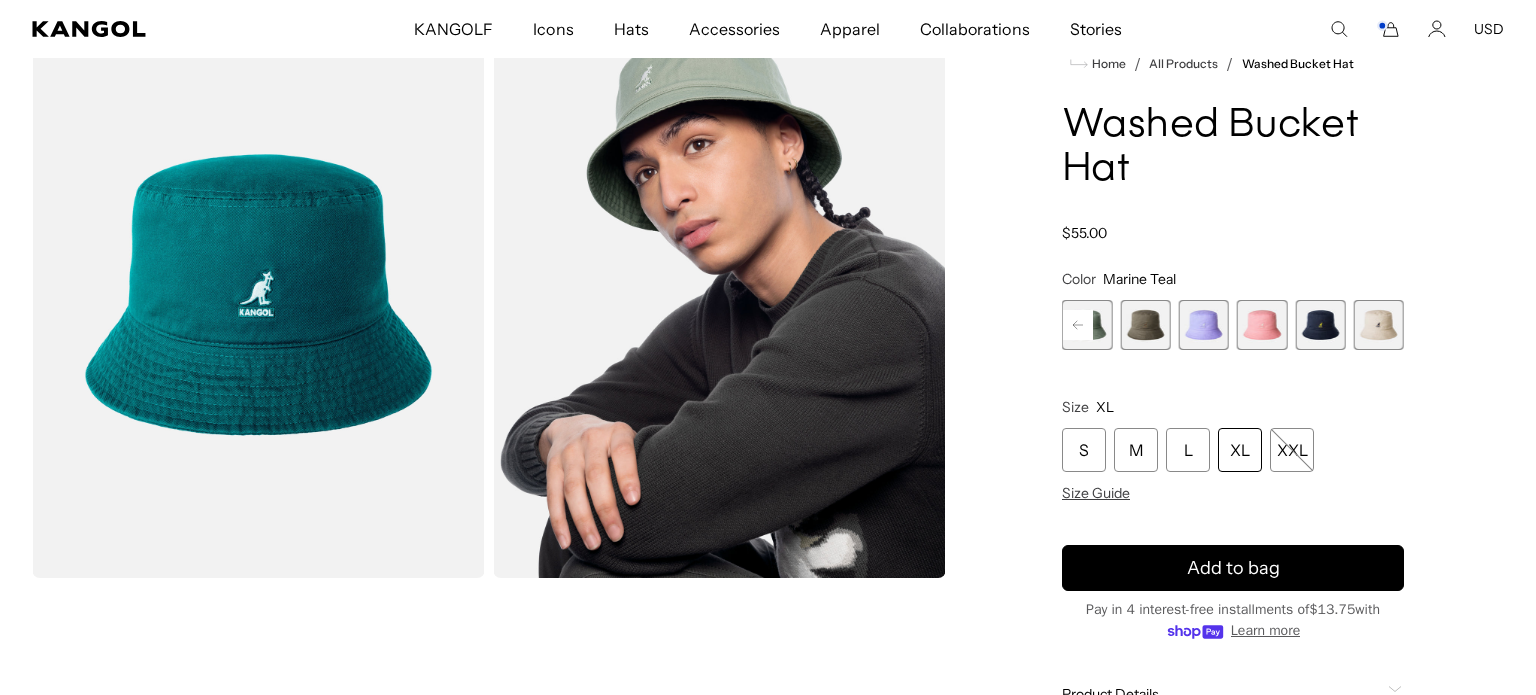 click 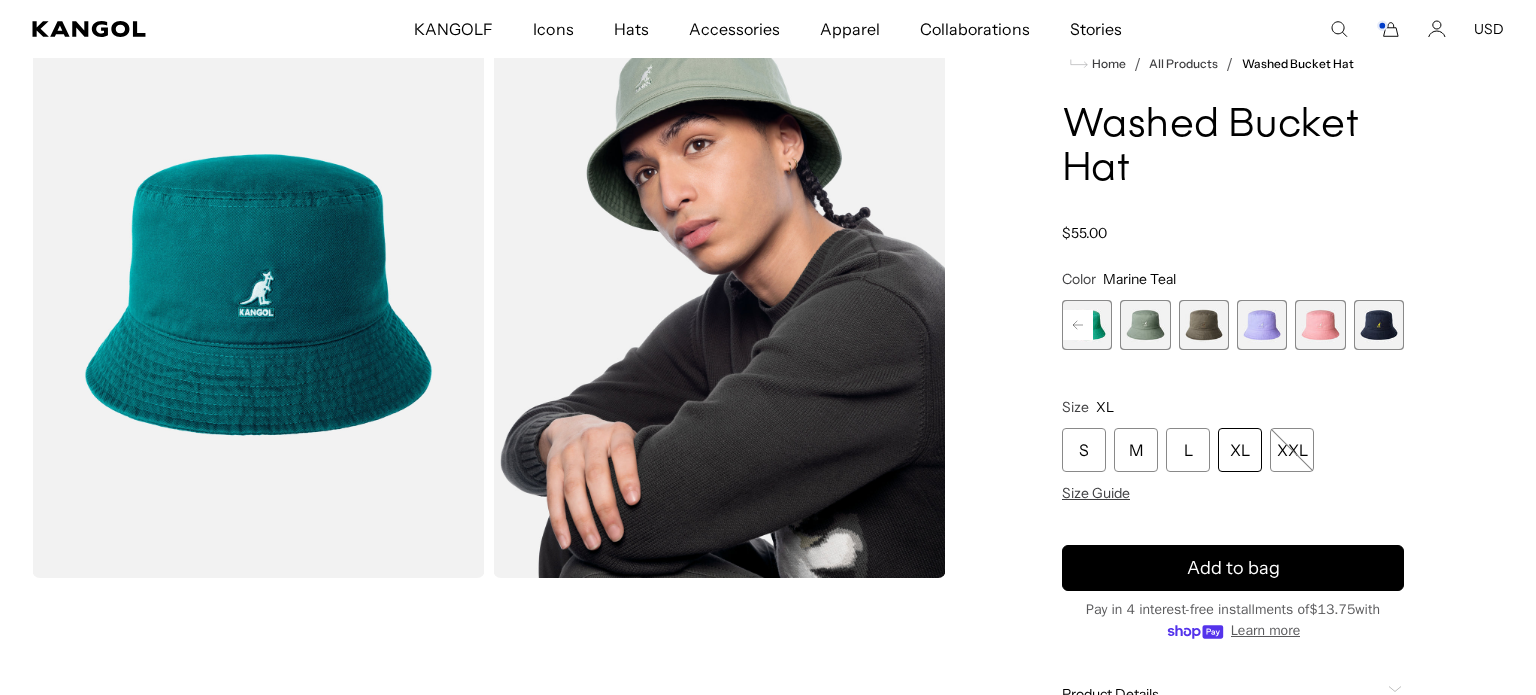 click on "Previous
Next
AQUATIC
Variant sold out or unavailable
SAGE GREEN
Variant sold out or unavailable
Smog
Variant sold out or unavailable
Iced Lilac
Variant sold out or unavailable
Pepto
Variant sold out or unavailable
Navy
Variant sold out or unavailable
Khaki" at bounding box center [1233, 325] 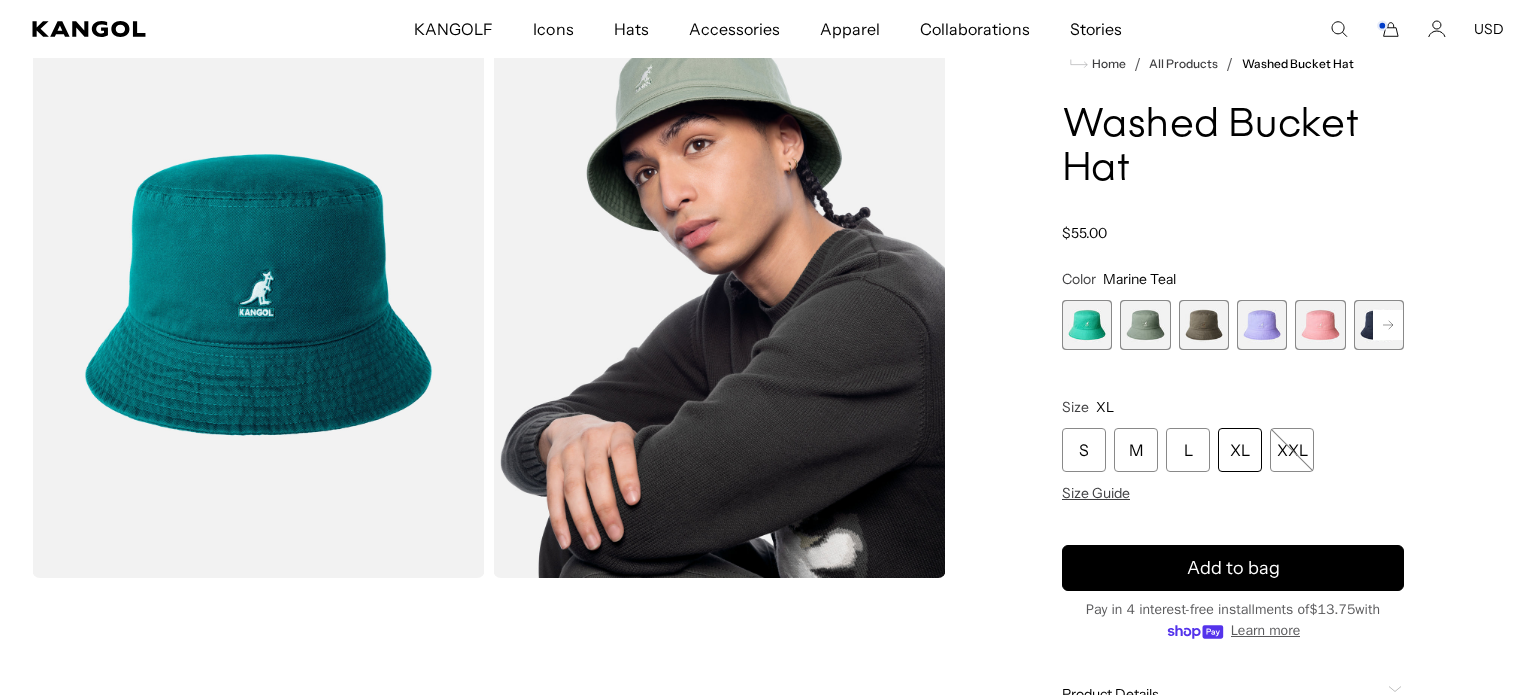 click at bounding box center [1087, 325] 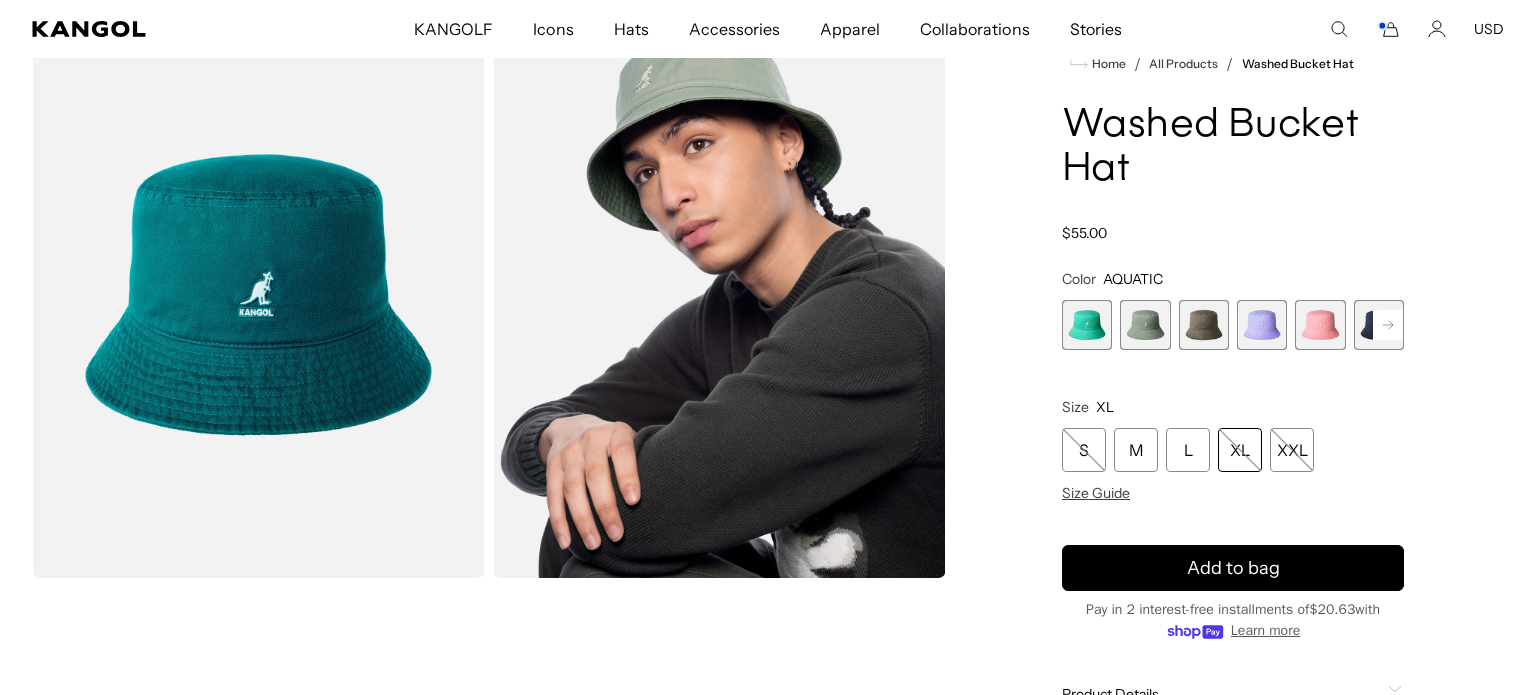 scroll, scrollTop: 0, scrollLeft: 412, axis: horizontal 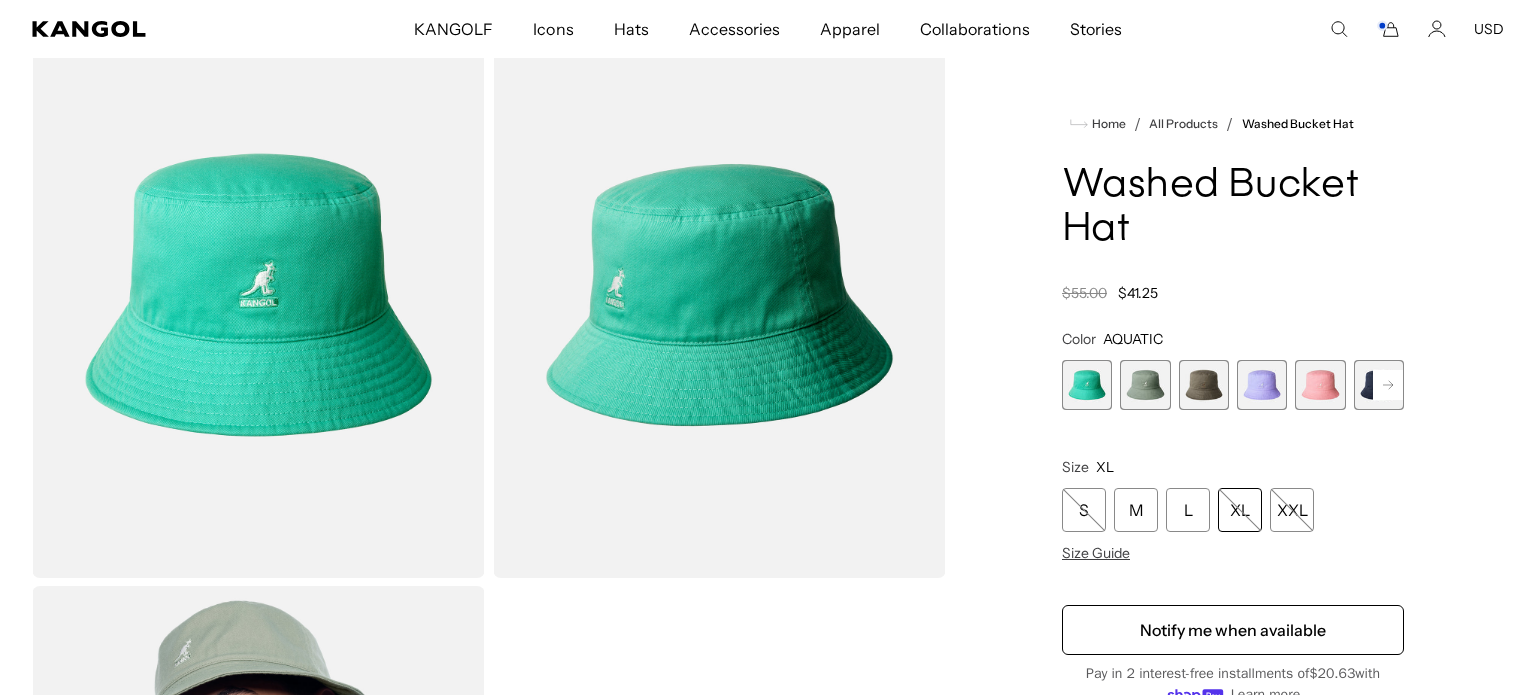 click at bounding box center [1145, 385] 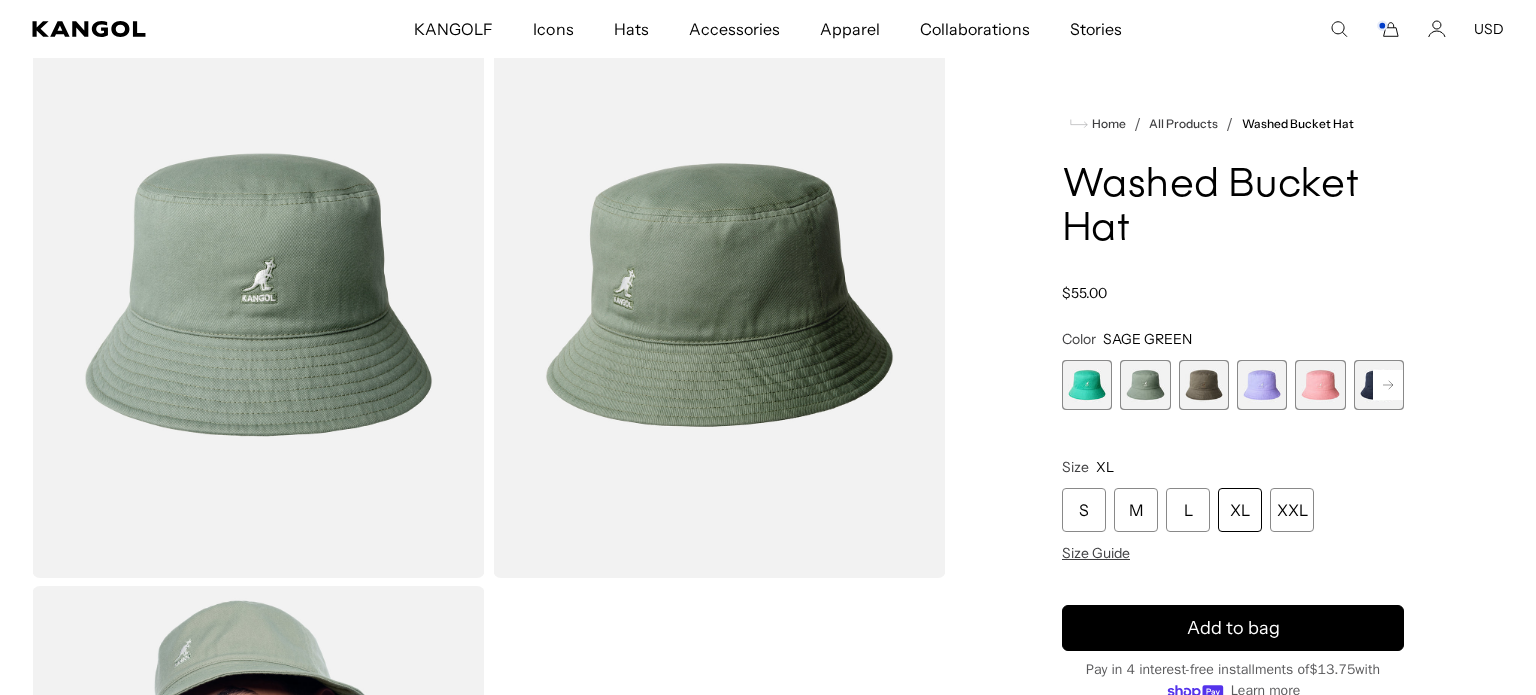 scroll, scrollTop: 0, scrollLeft: 0, axis: both 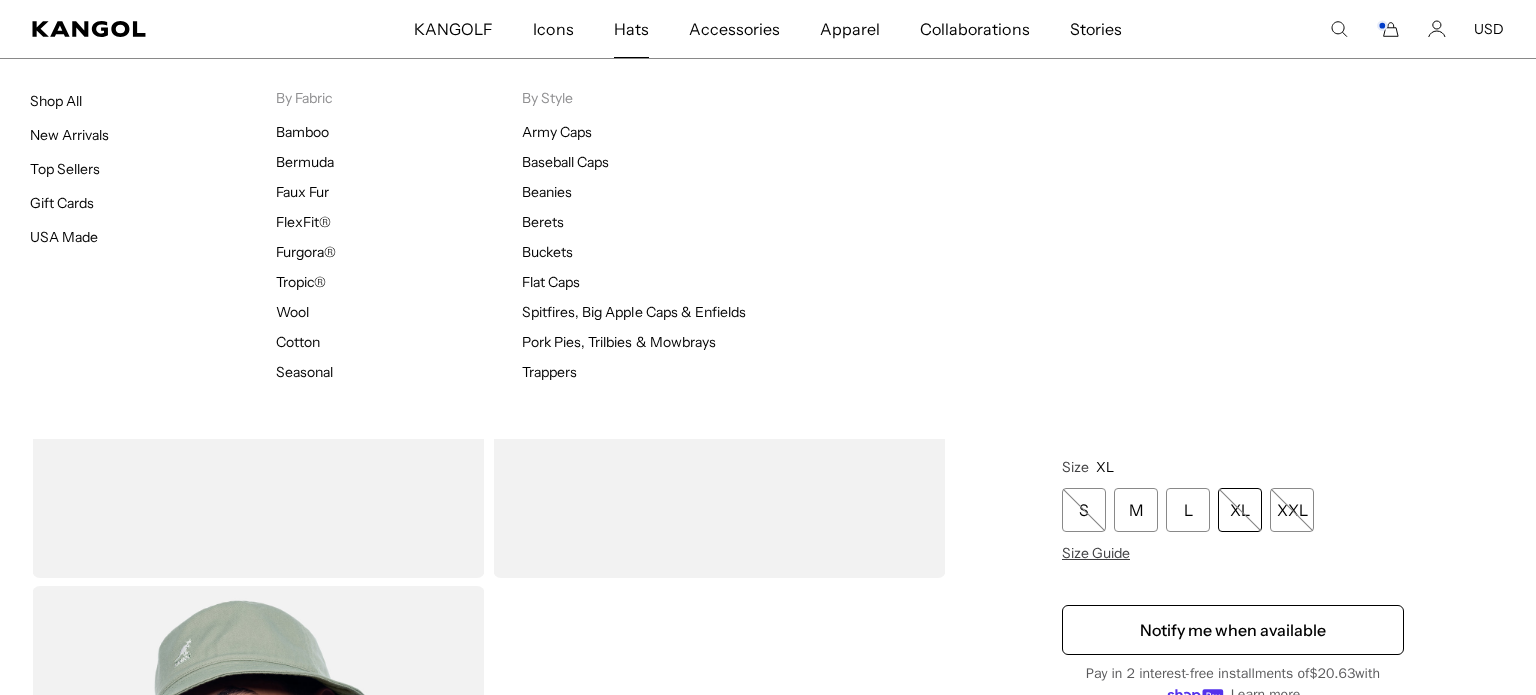 click on "Hats" at bounding box center [631, 29] 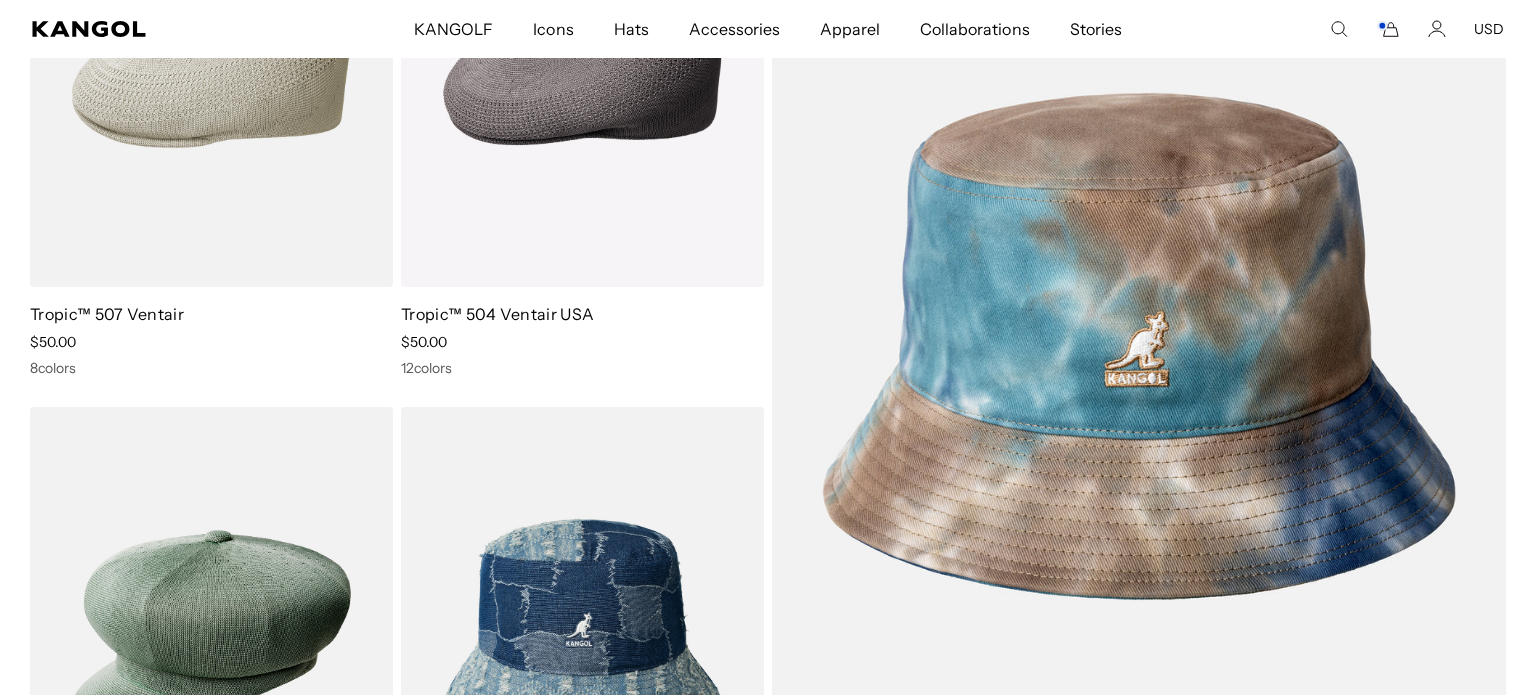 scroll, scrollTop: 419, scrollLeft: 0, axis: vertical 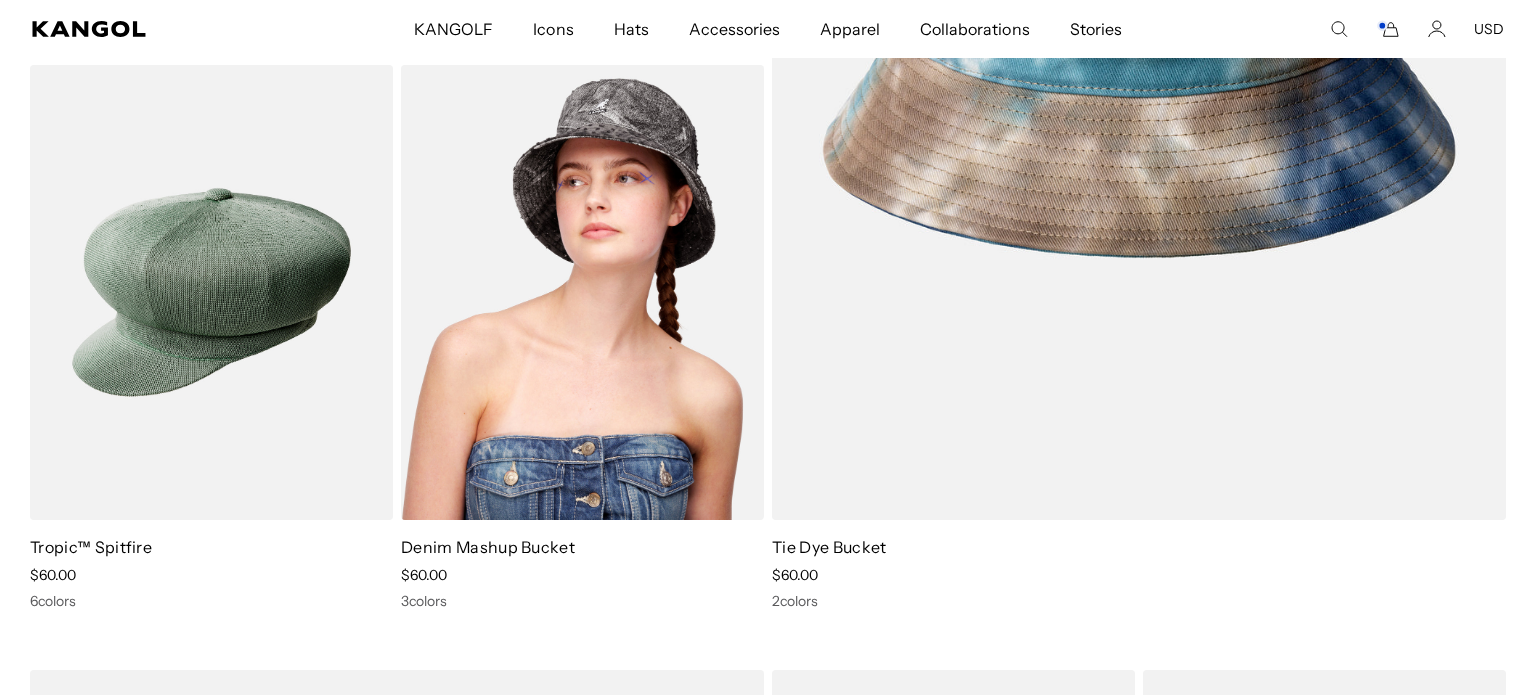 click at bounding box center [582, 293] 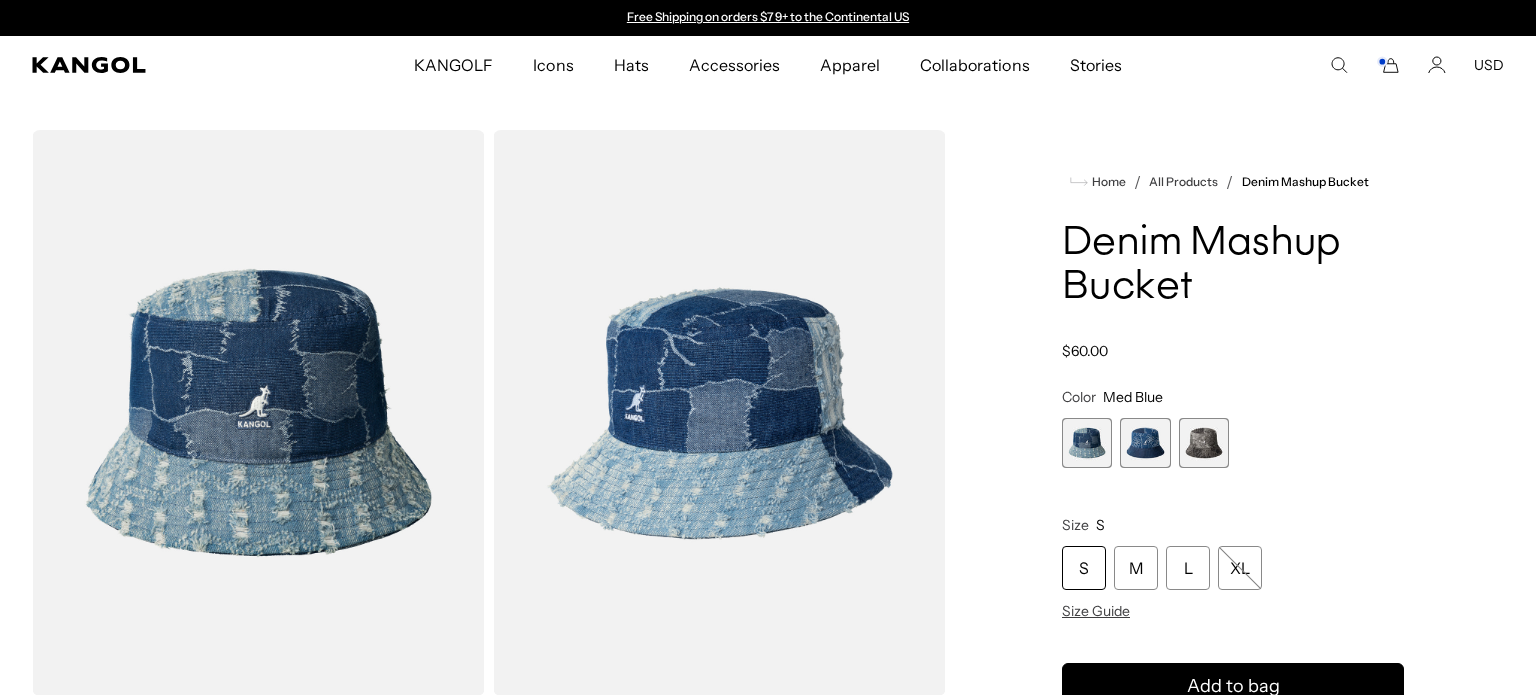 scroll, scrollTop: 0, scrollLeft: 0, axis: both 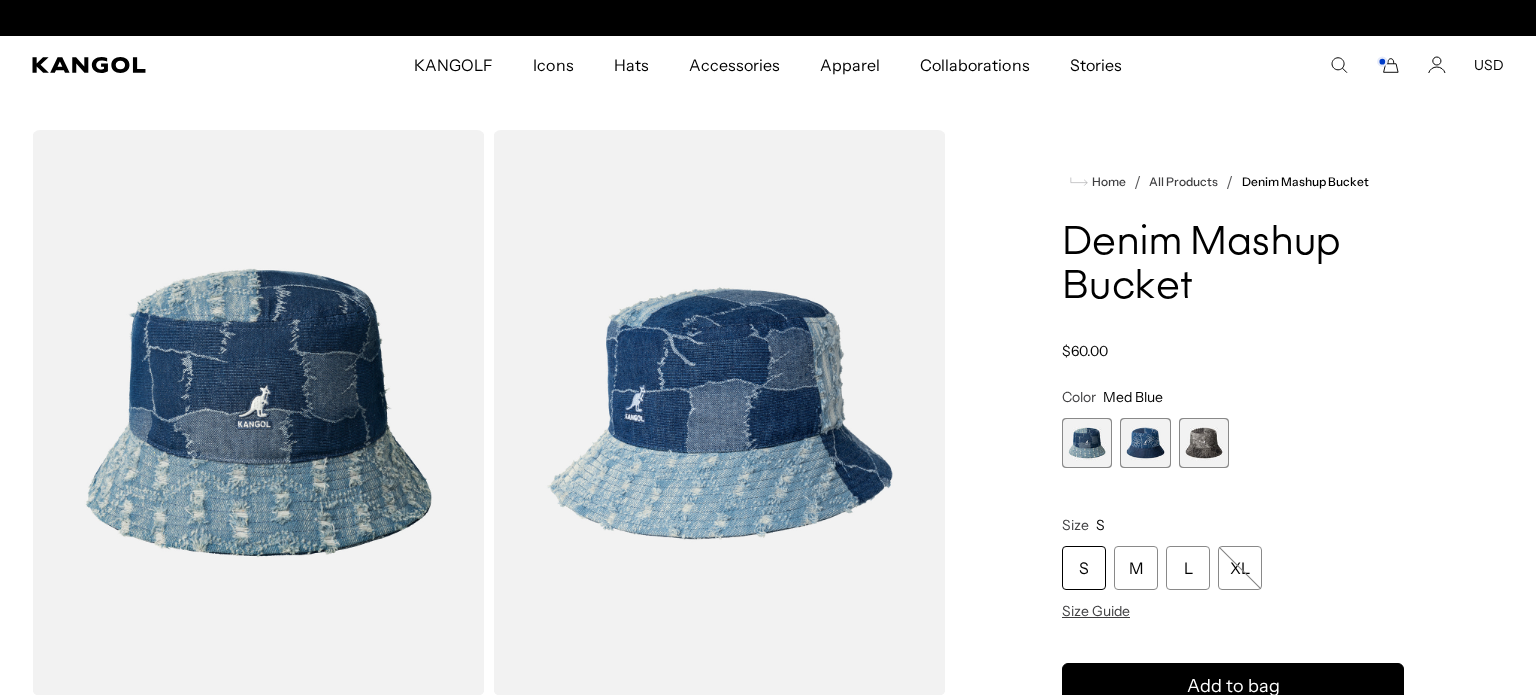 click at bounding box center [1145, 443] 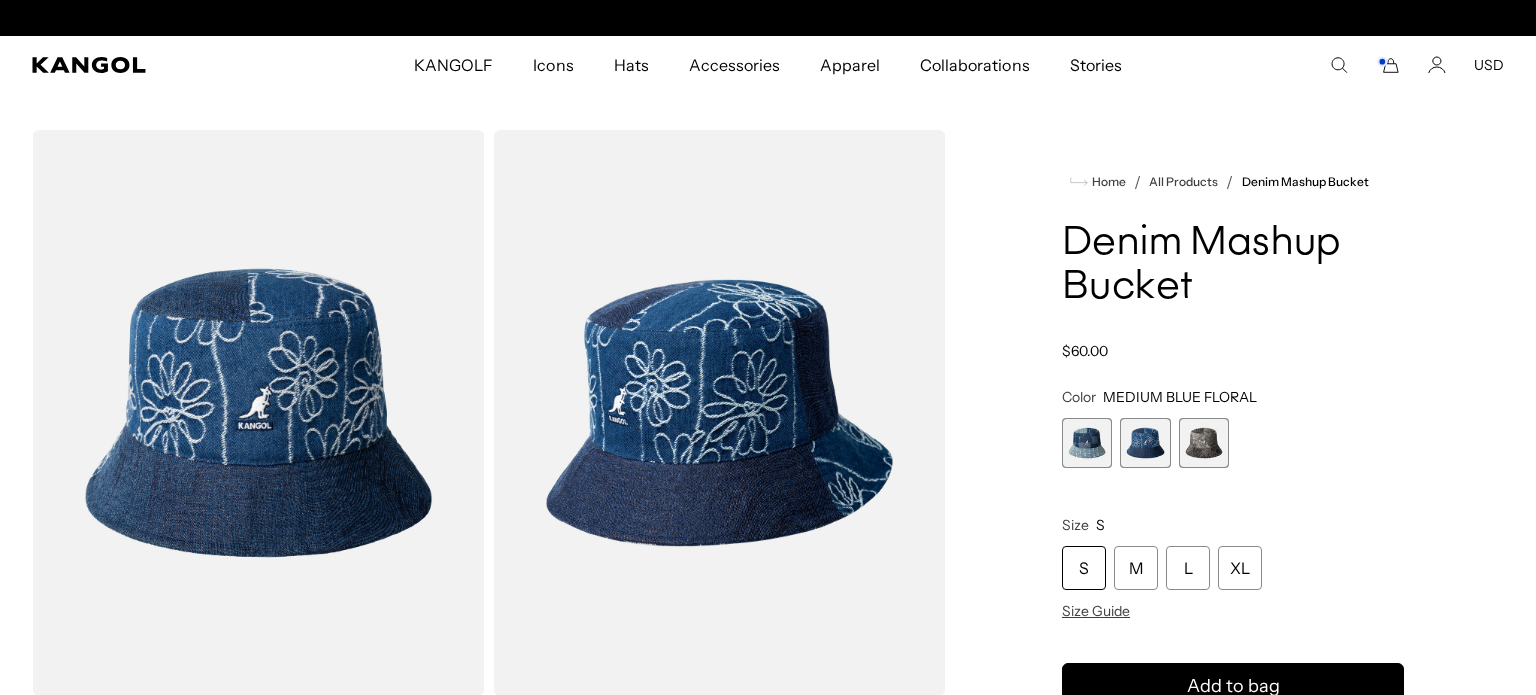 scroll, scrollTop: 0, scrollLeft: 0, axis: both 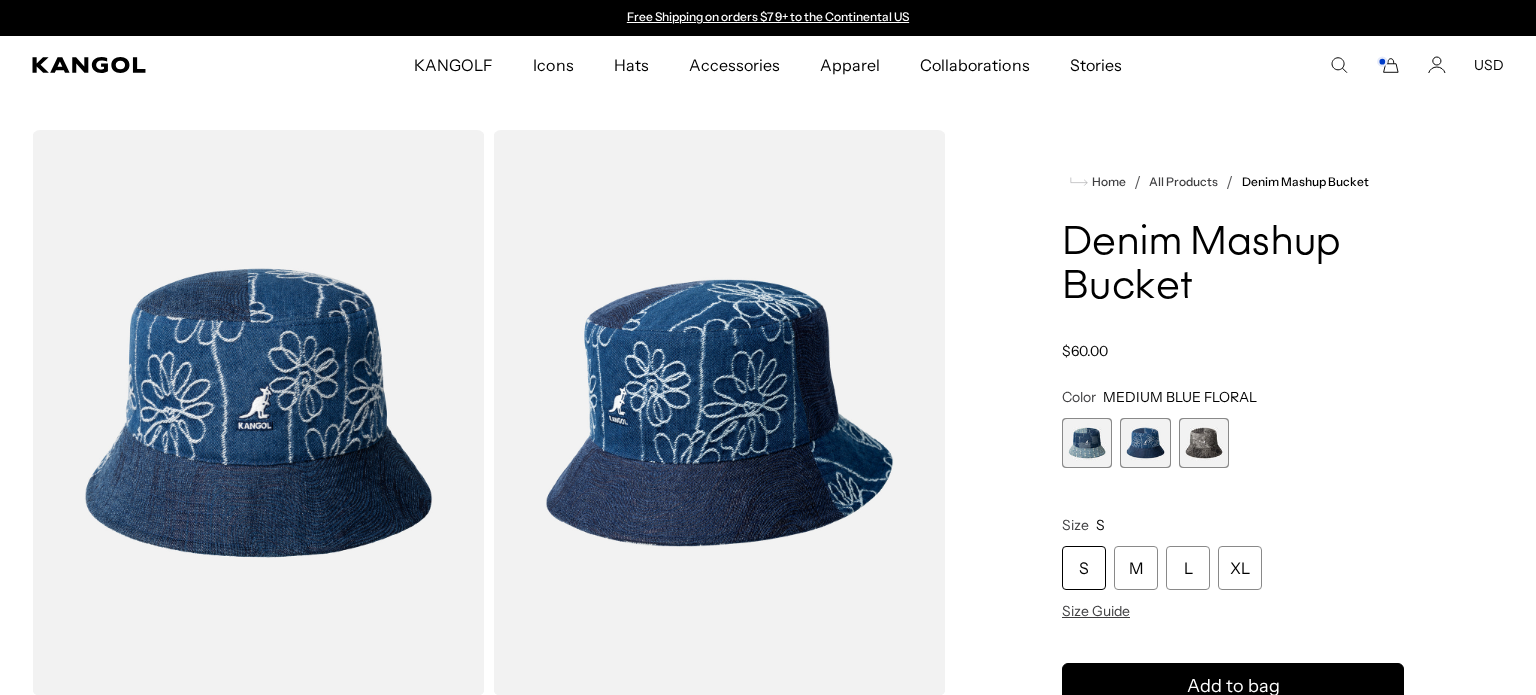click at bounding box center (1204, 443) 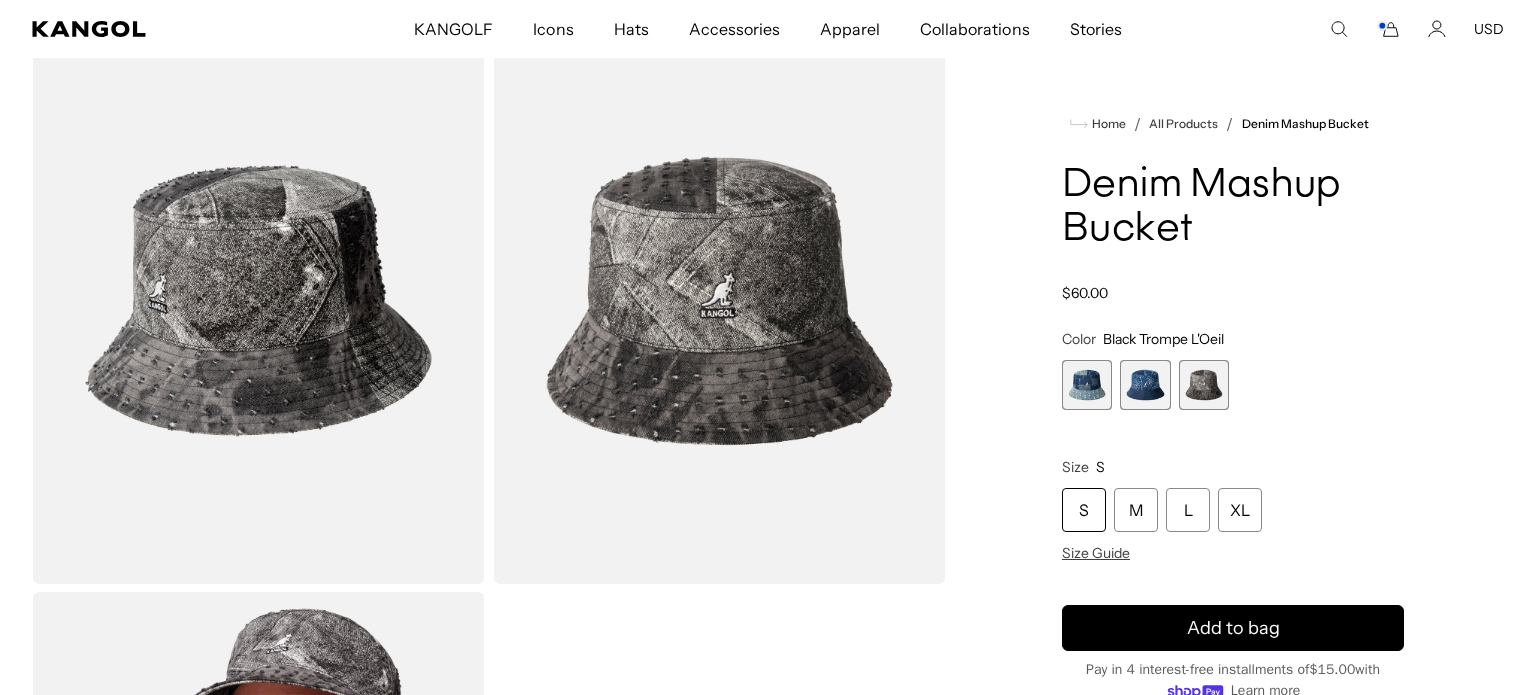 scroll, scrollTop: 120, scrollLeft: 0, axis: vertical 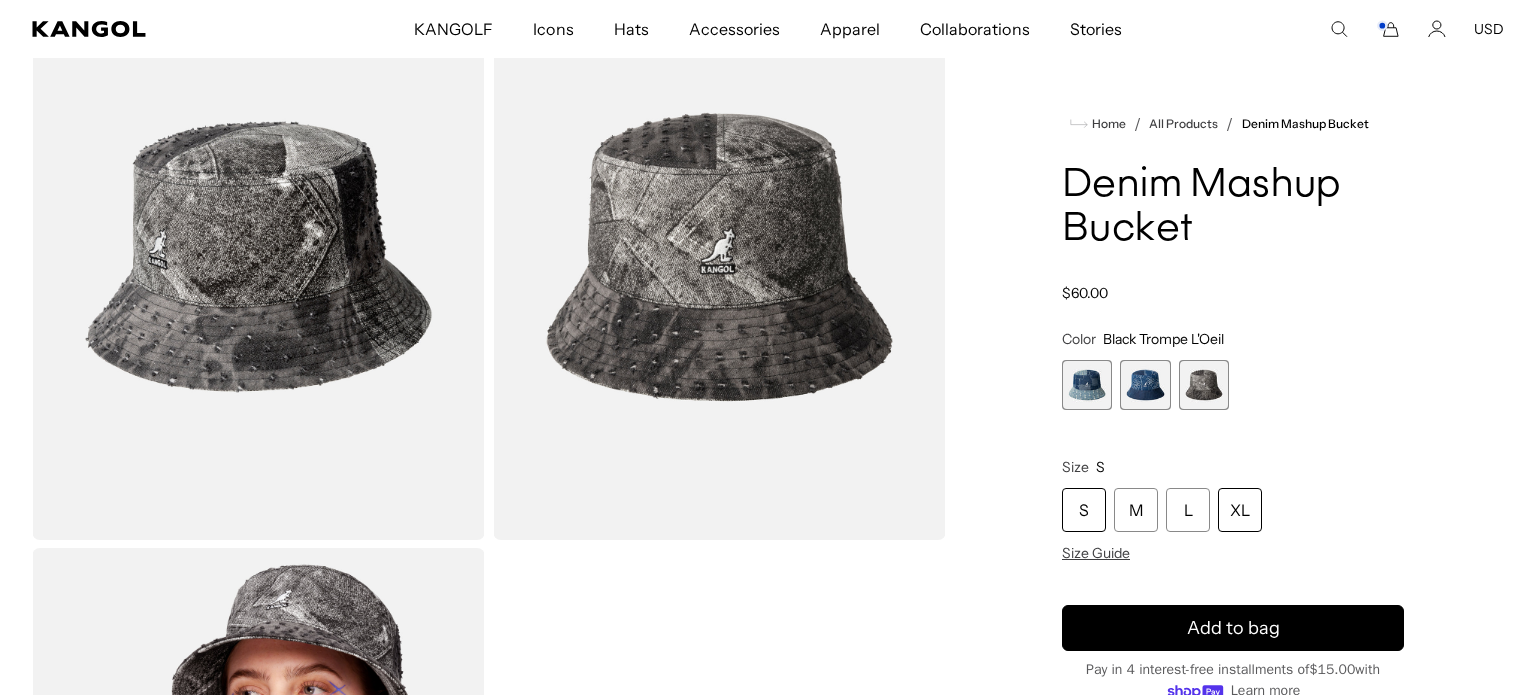 click on "XL" at bounding box center (1240, 510) 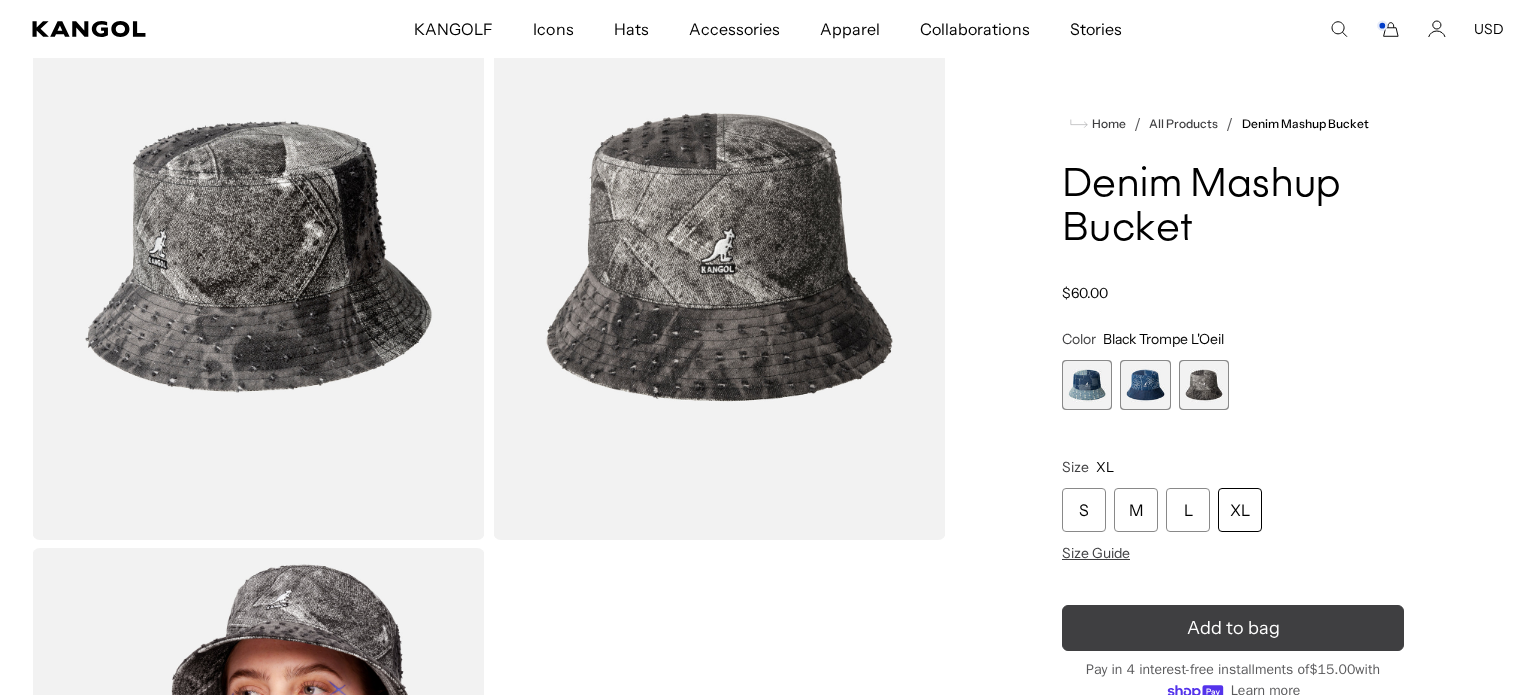 scroll, scrollTop: 0, scrollLeft: 0, axis: both 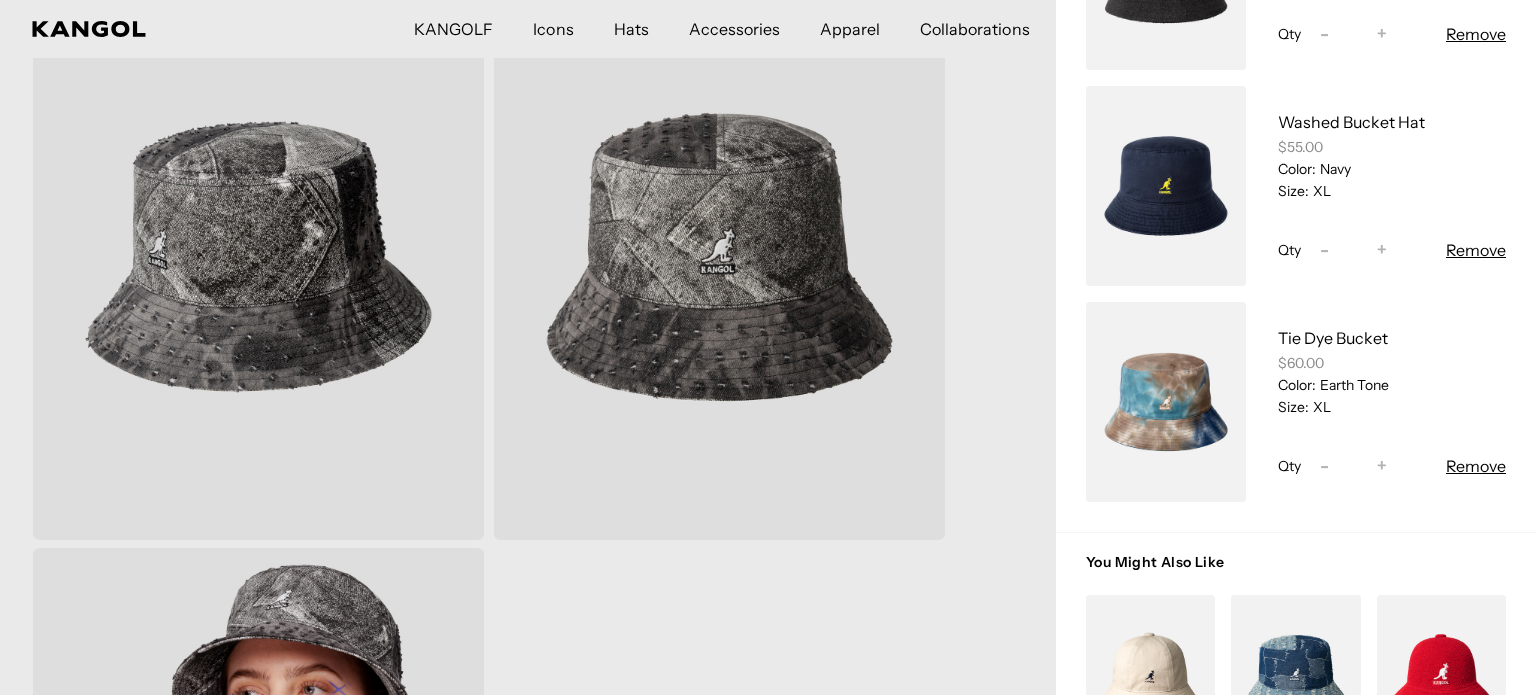 click at bounding box center (1166, 186) 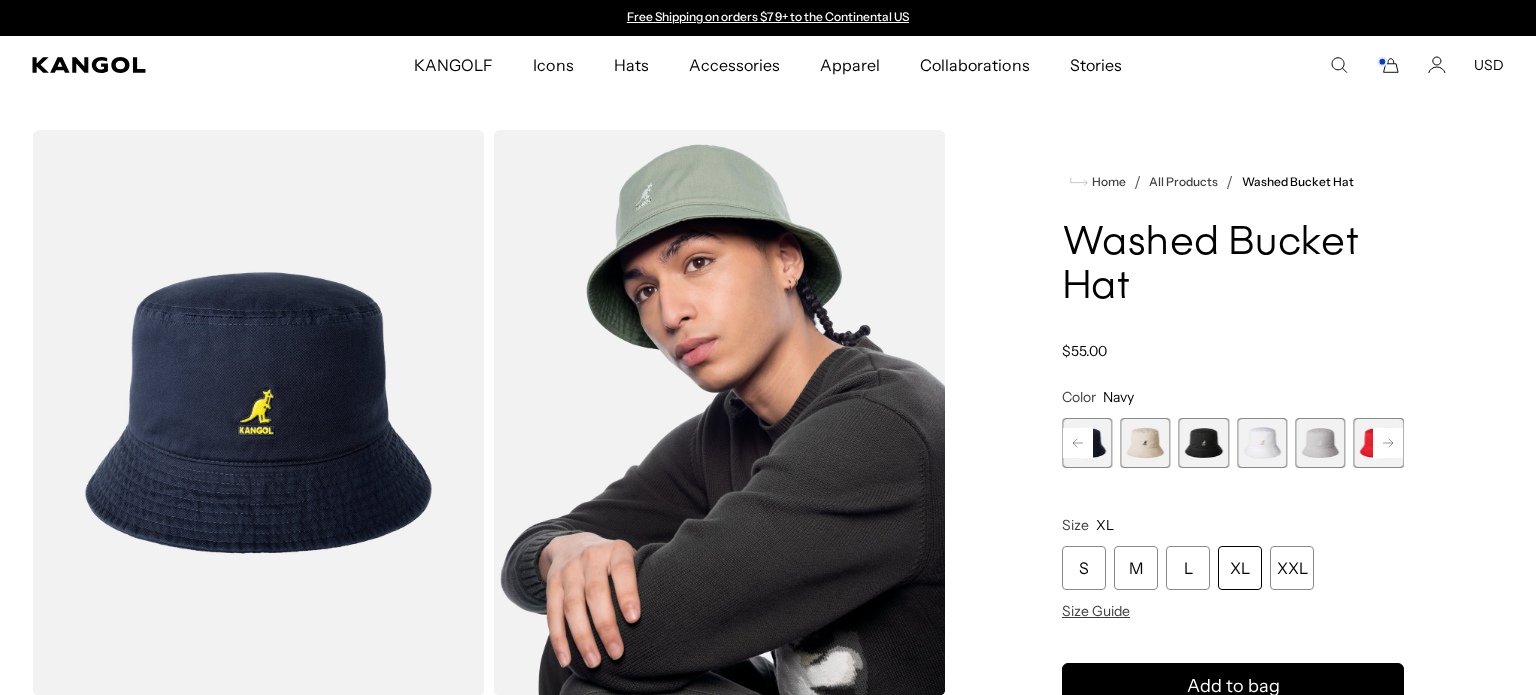 scroll, scrollTop: 0, scrollLeft: 0, axis: both 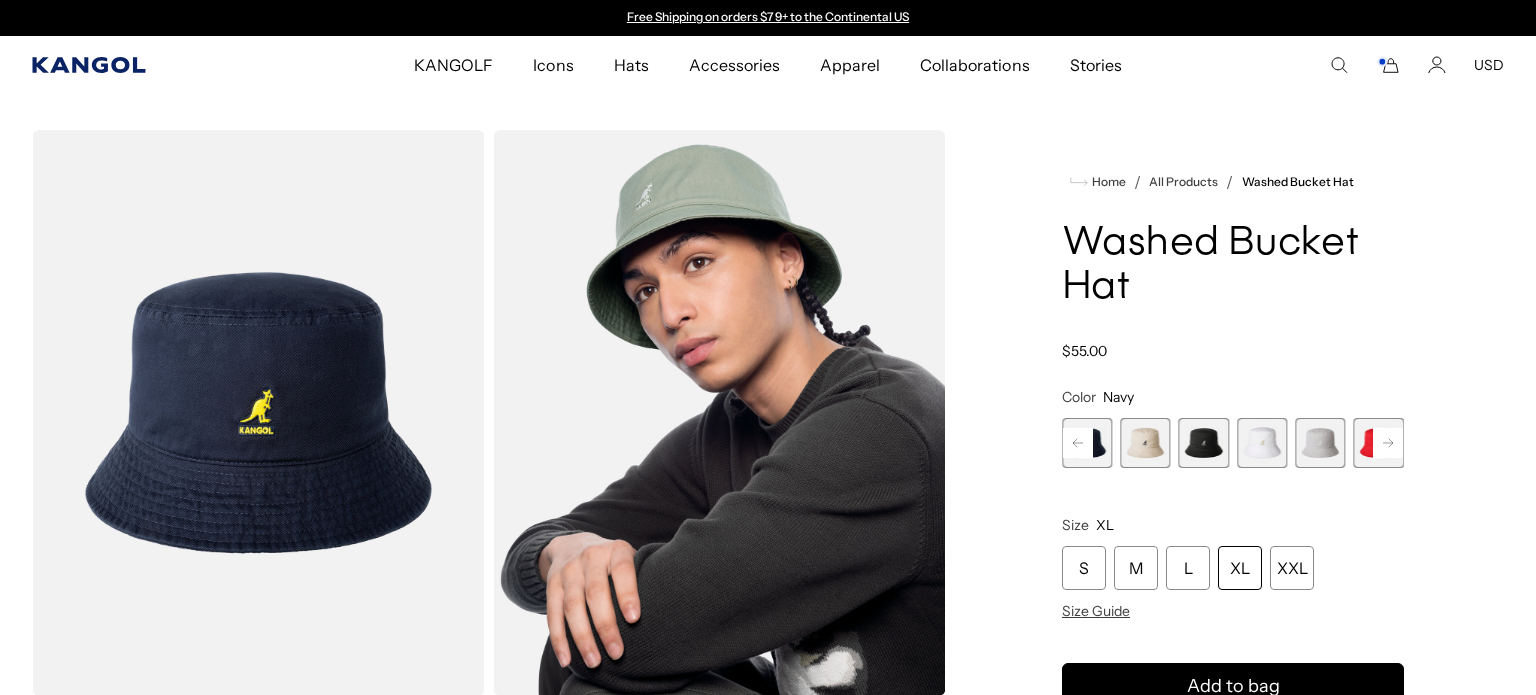 click 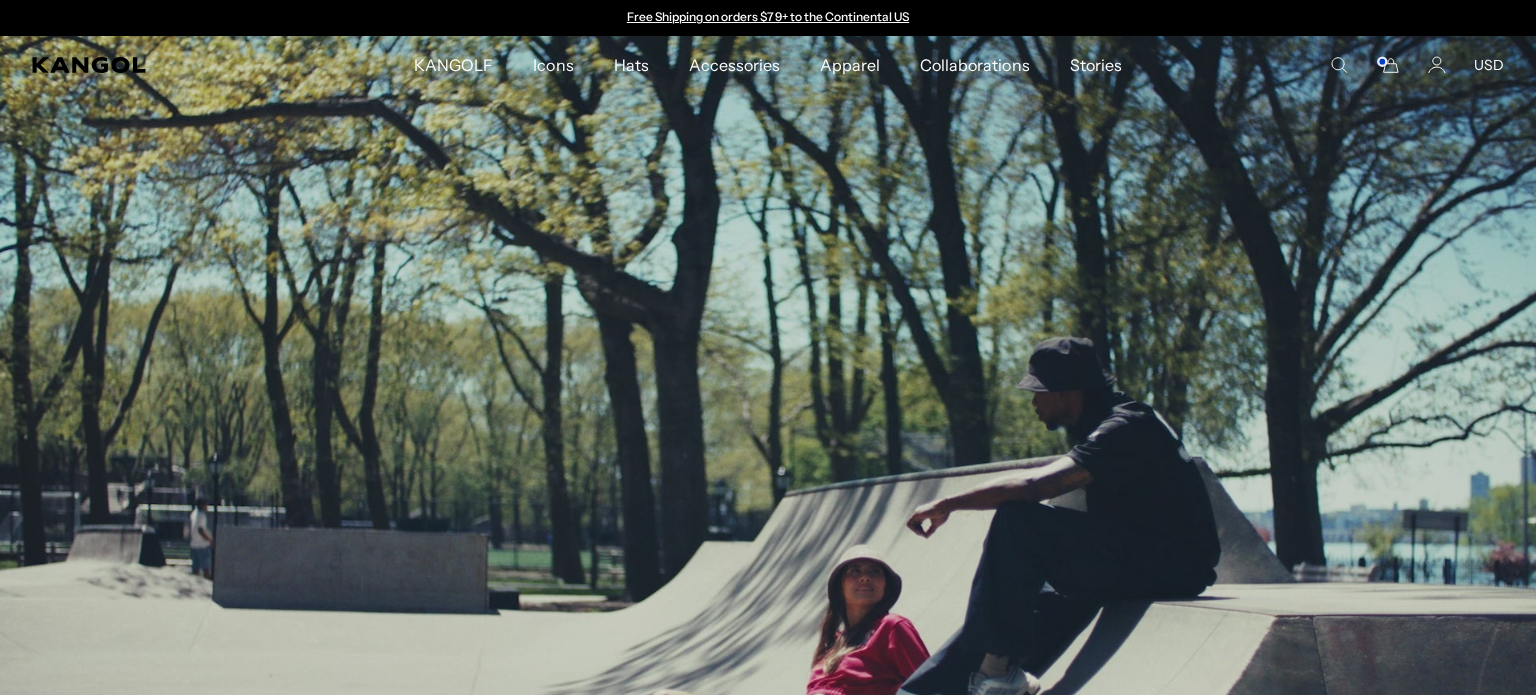 scroll, scrollTop: 0, scrollLeft: 0, axis: both 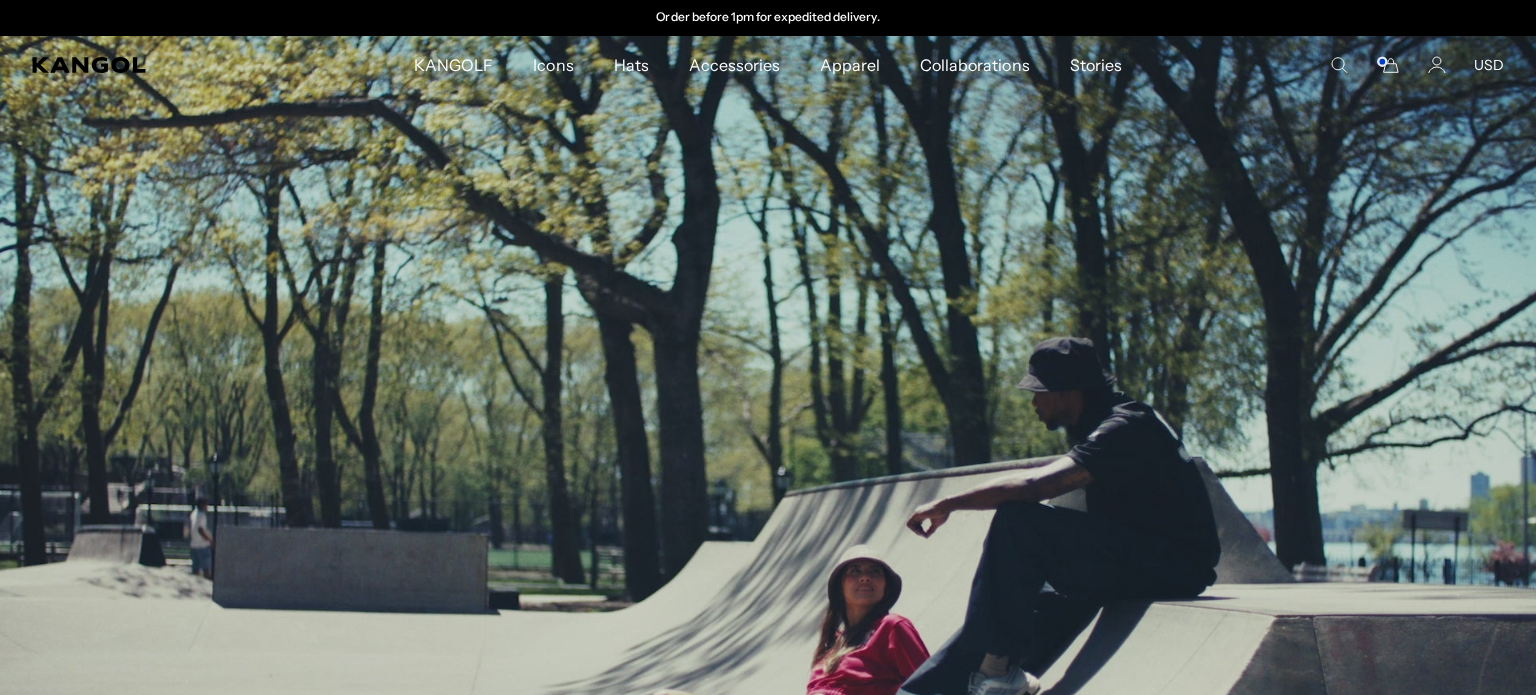 click 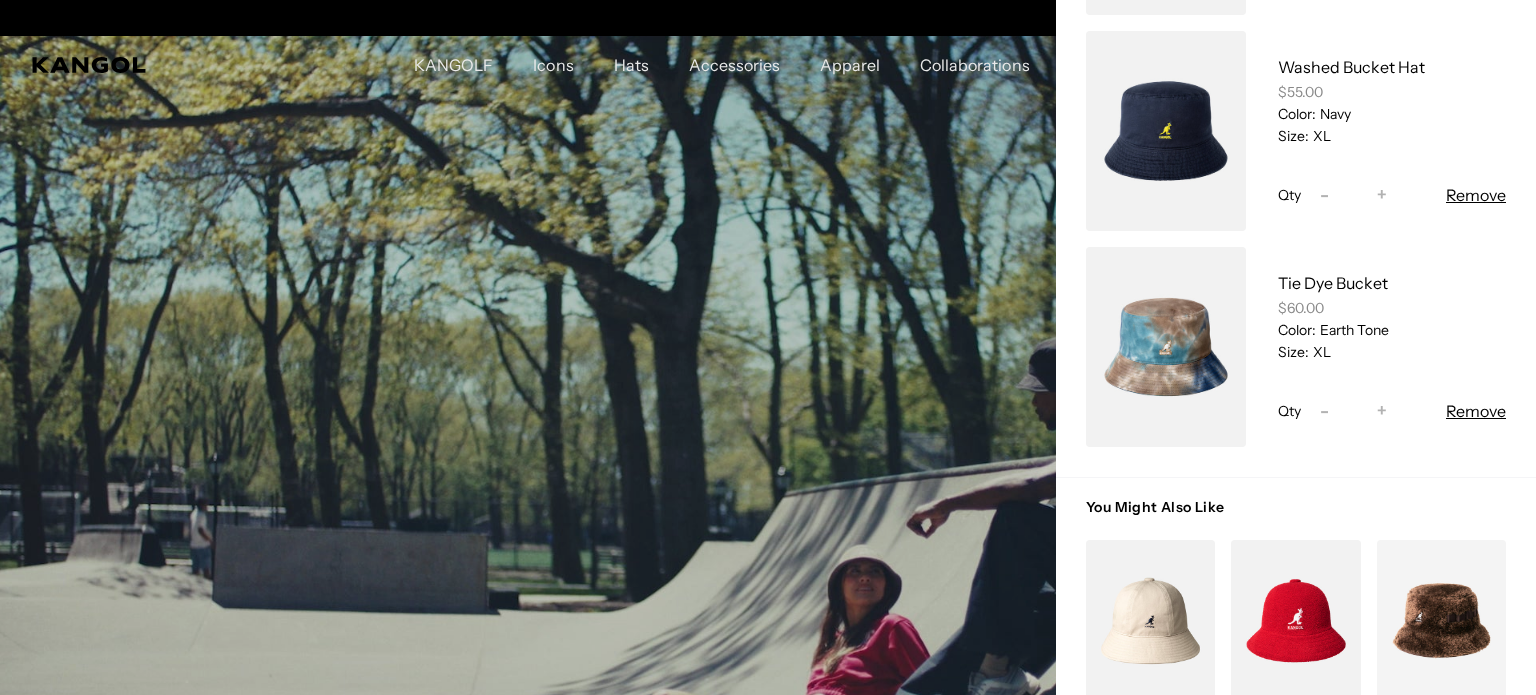 scroll, scrollTop: 601, scrollLeft: 0, axis: vertical 